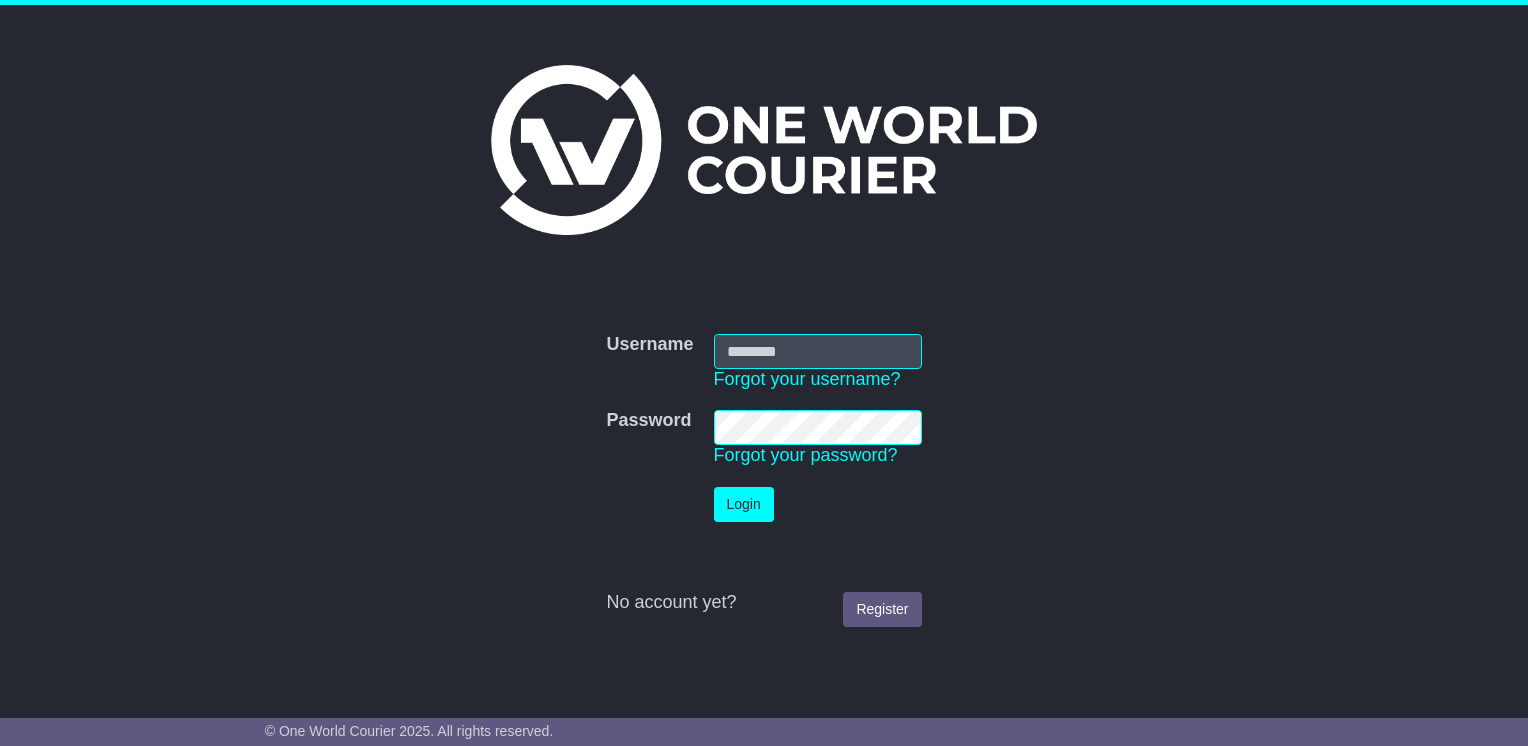 scroll, scrollTop: 0, scrollLeft: 0, axis: both 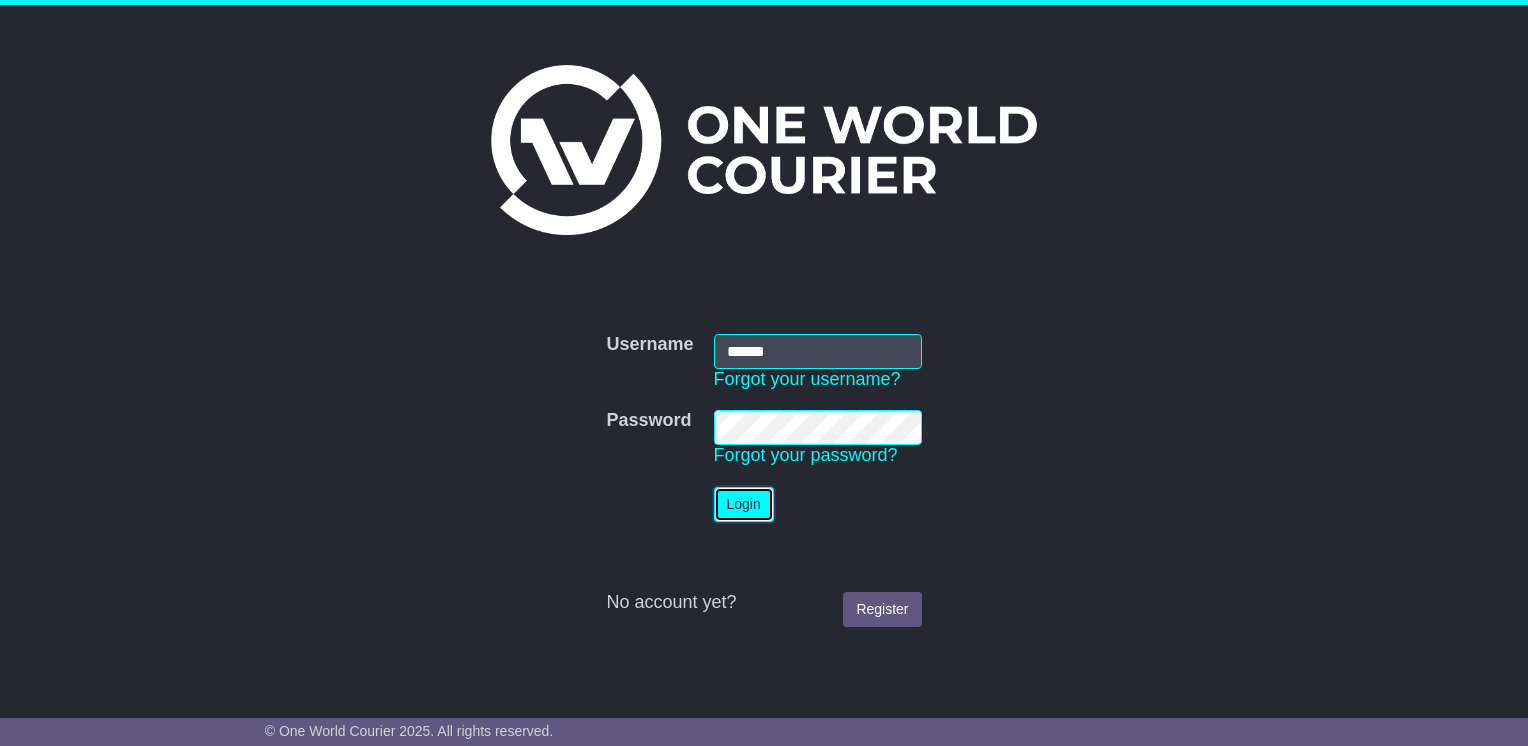 click on "Login" at bounding box center (744, 504) 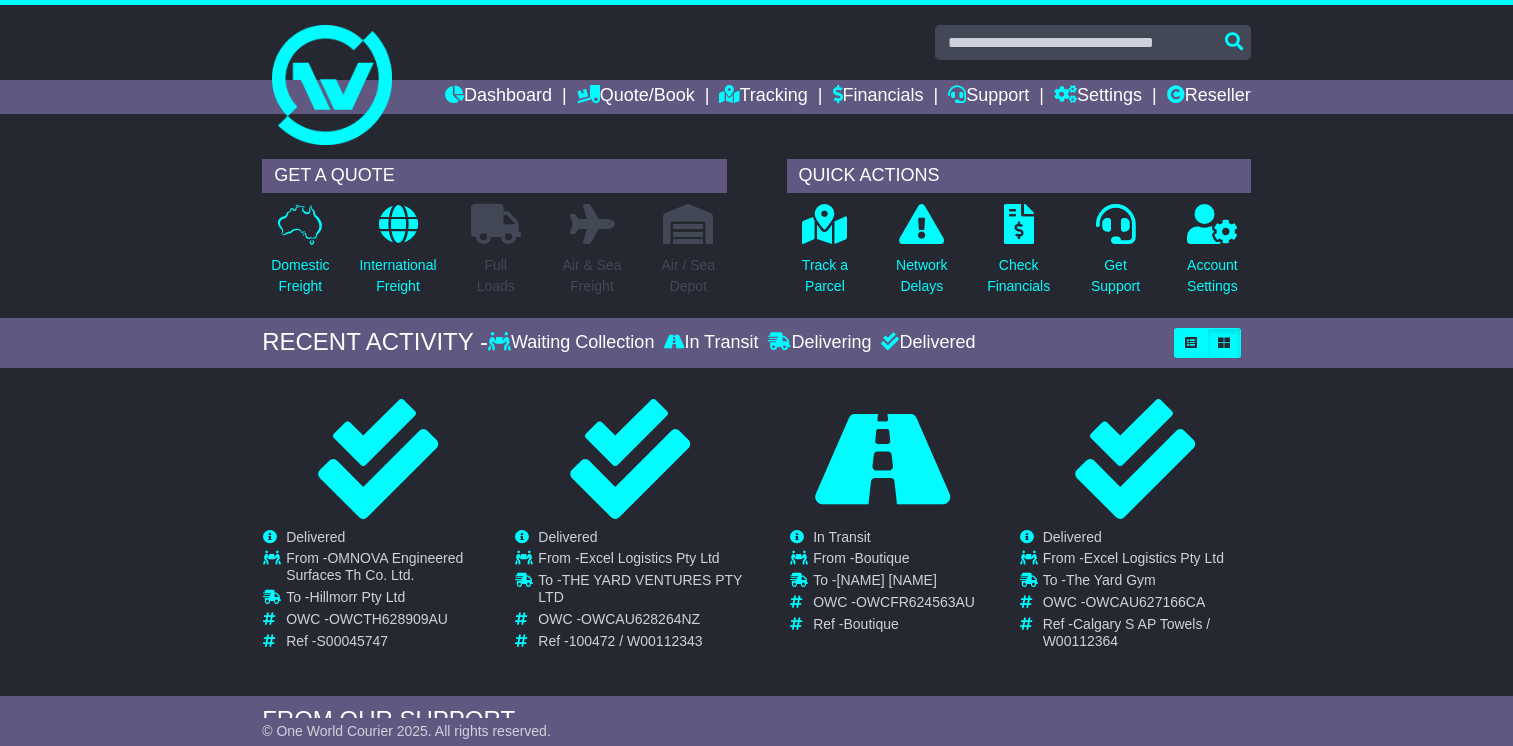 scroll, scrollTop: 0, scrollLeft: 0, axis: both 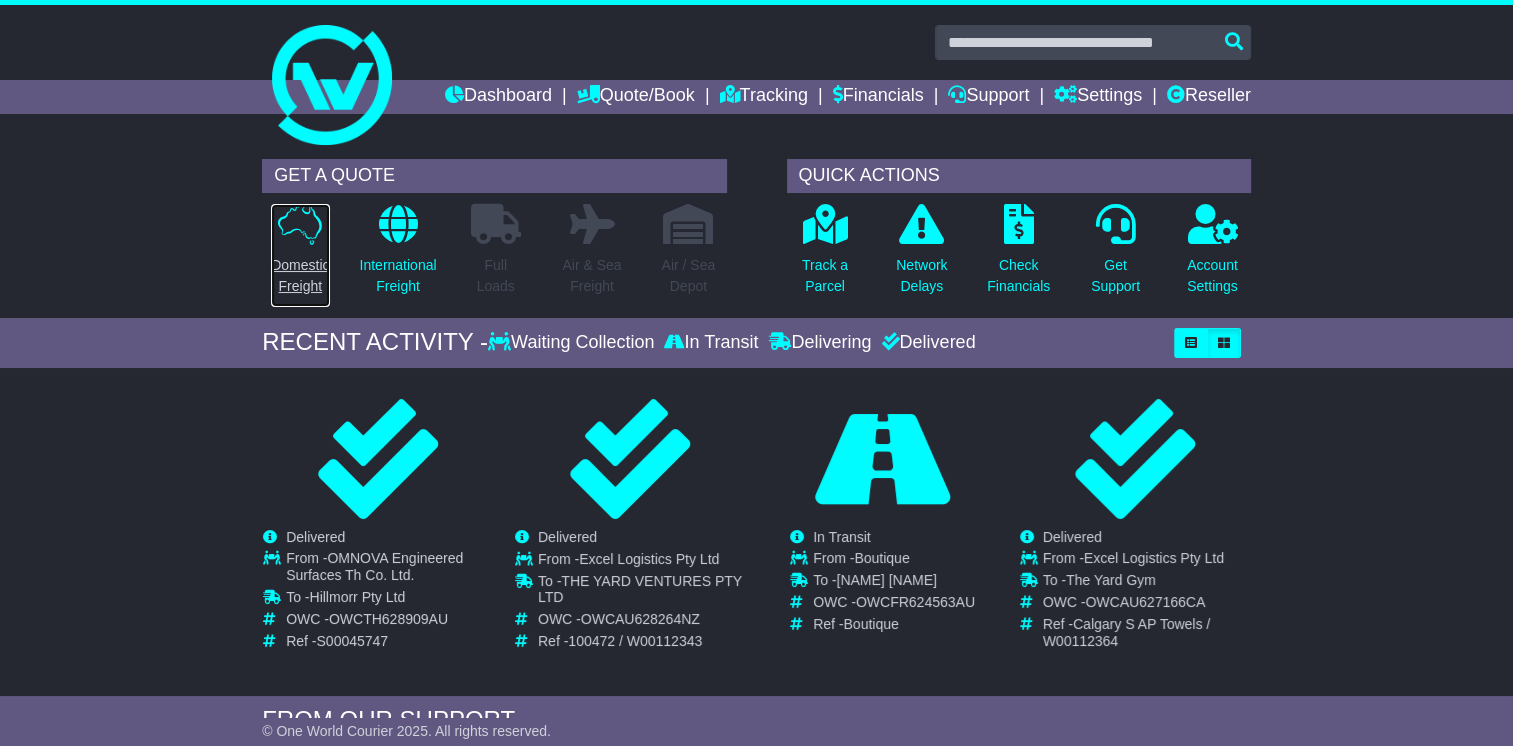 click on "Domestic Freight" at bounding box center (300, 276) 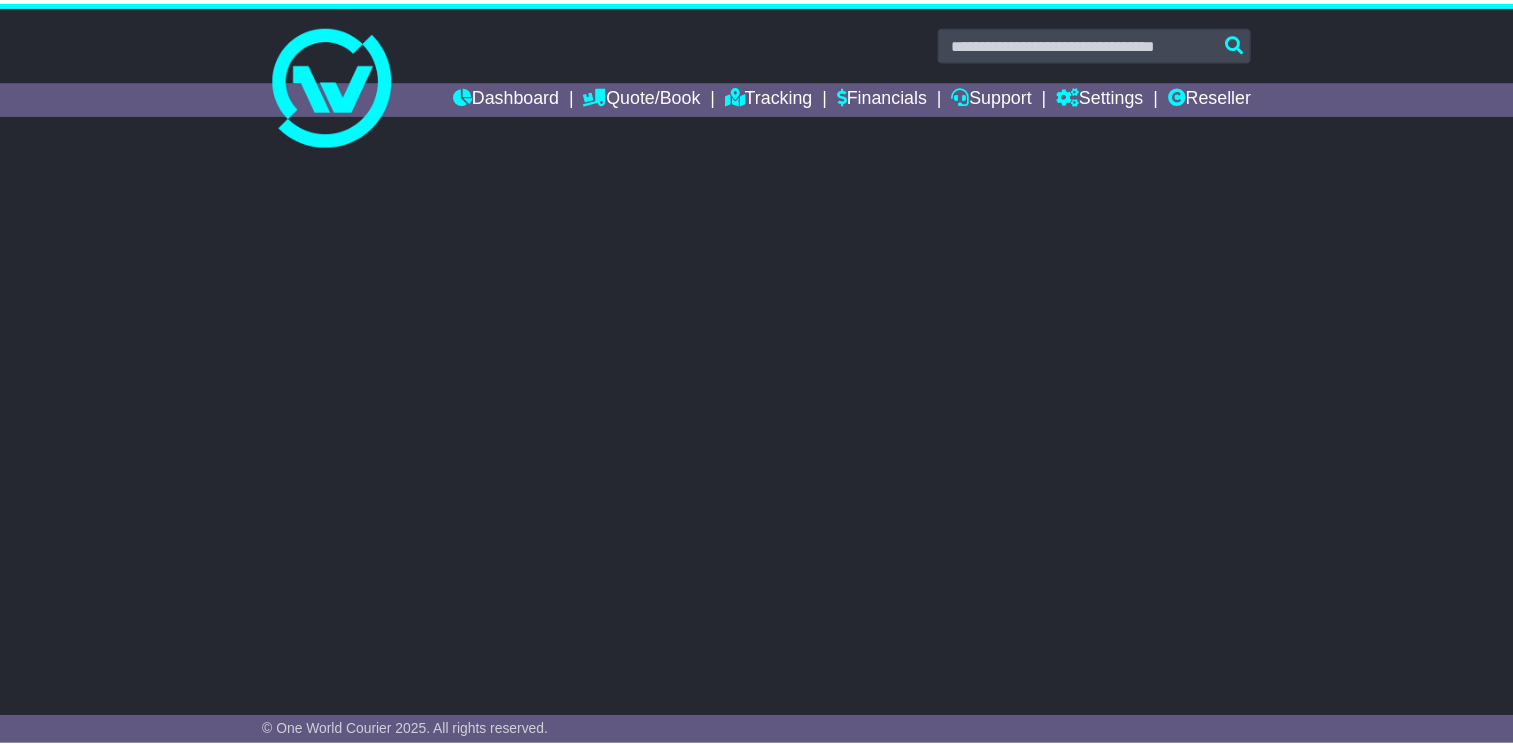 scroll, scrollTop: 0, scrollLeft: 0, axis: both 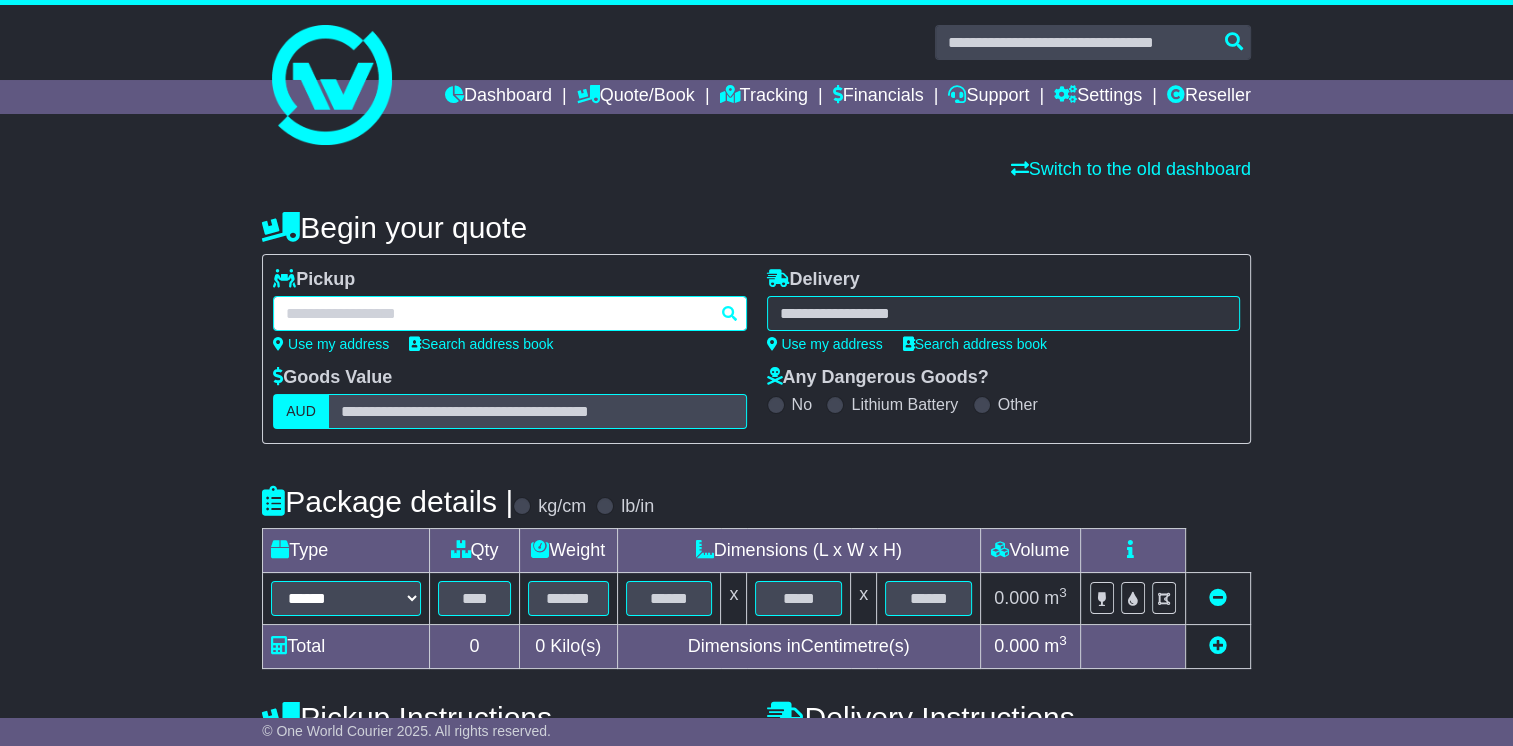 click at bounding box center [509, 313] 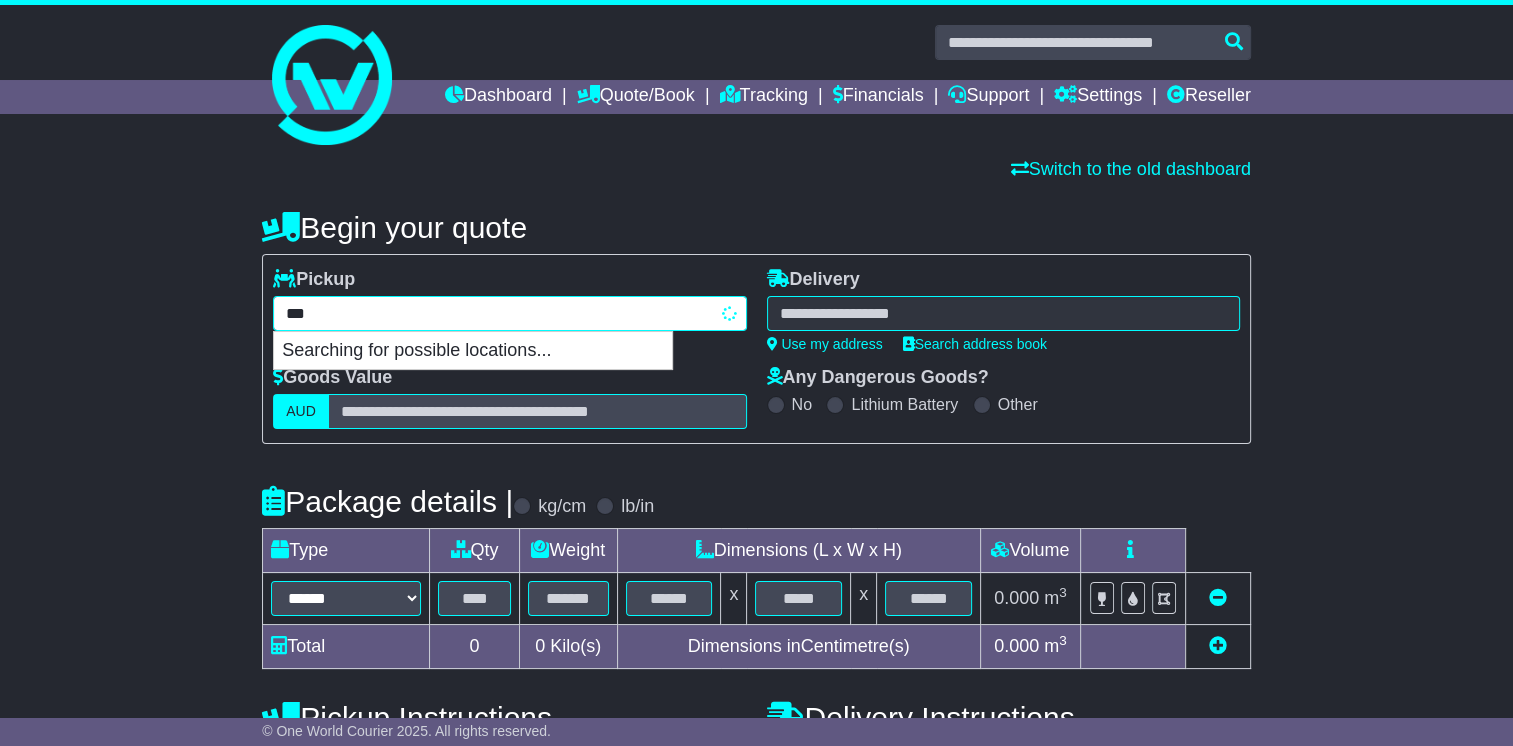 type on "****" 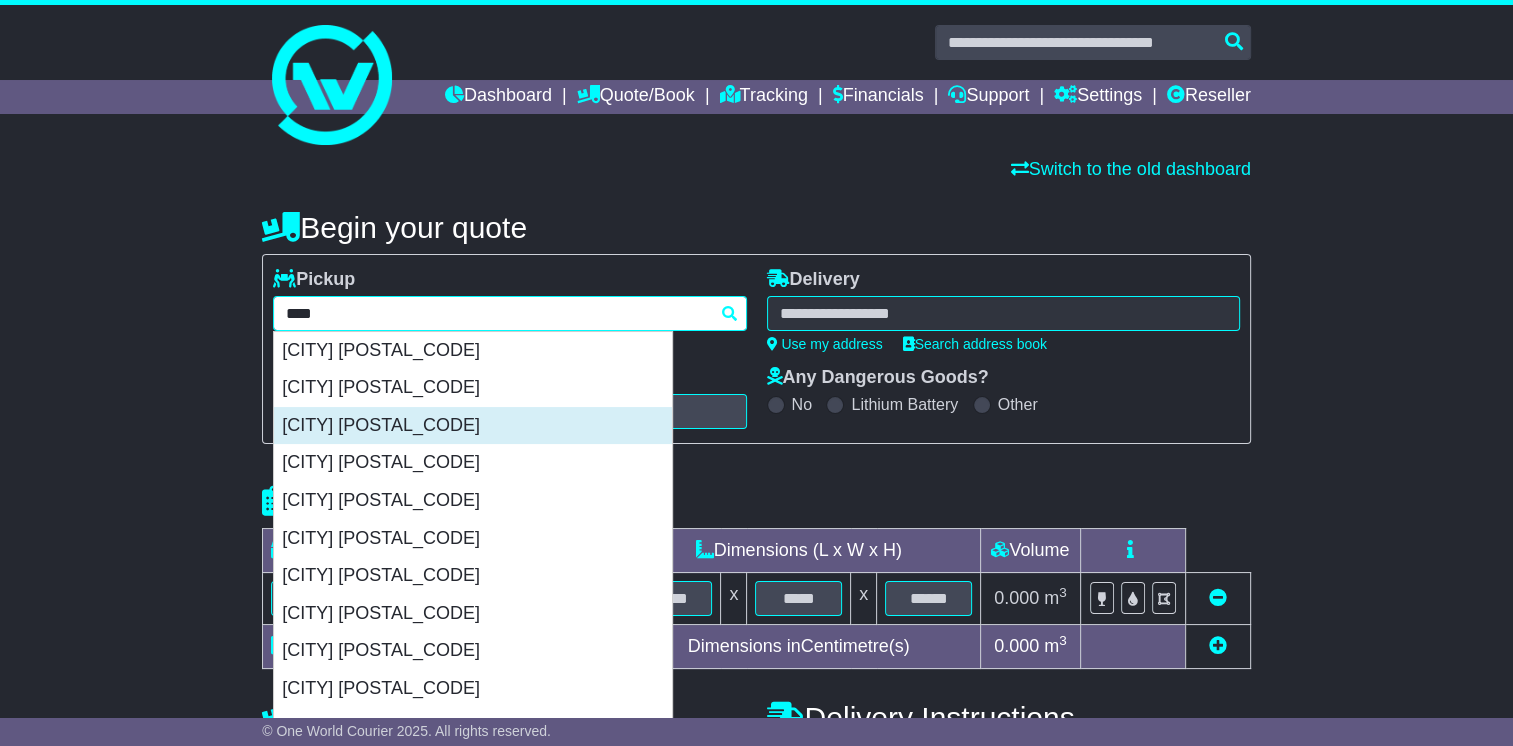 click on "CHIPPING NORTON 2170" at bounding box center (473, 426) 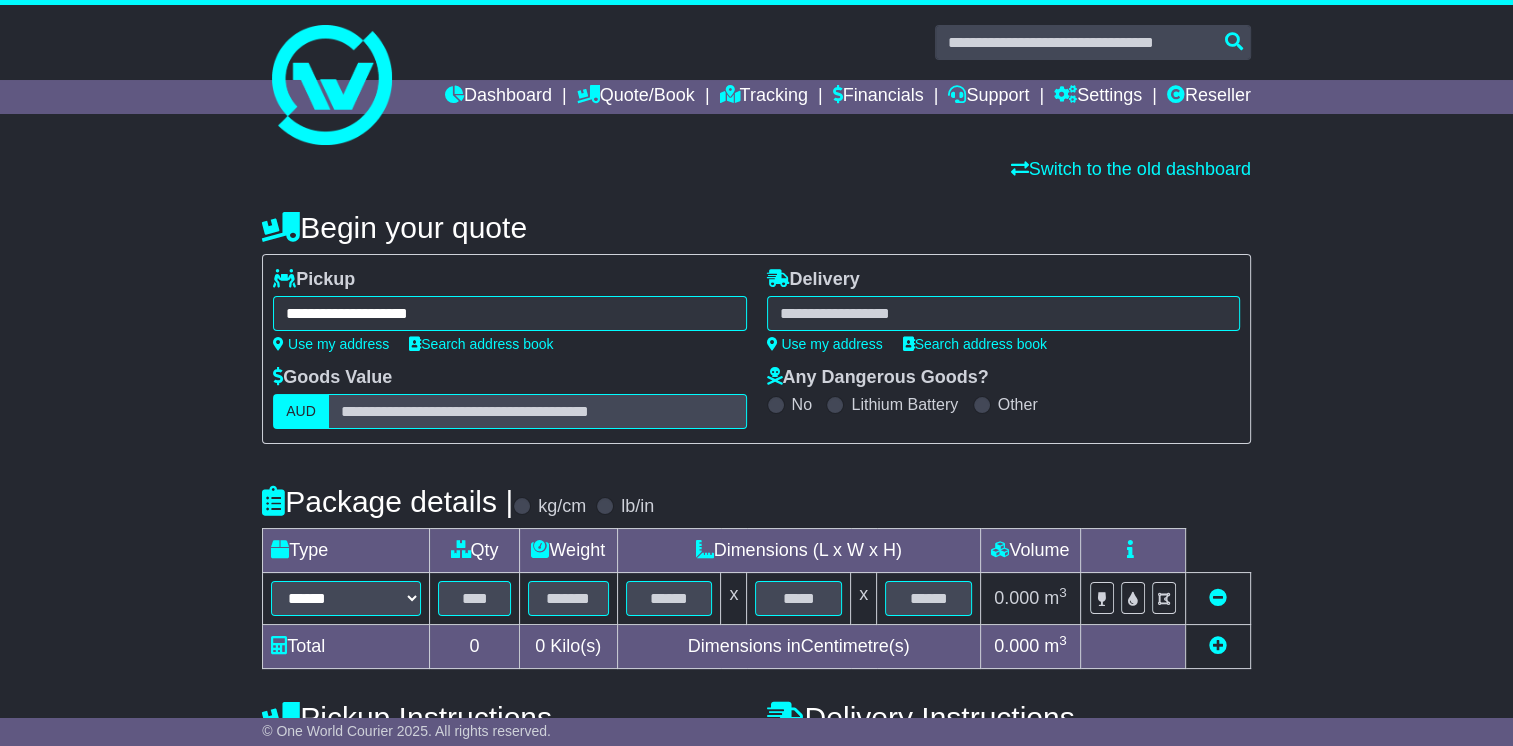 type on "**********" 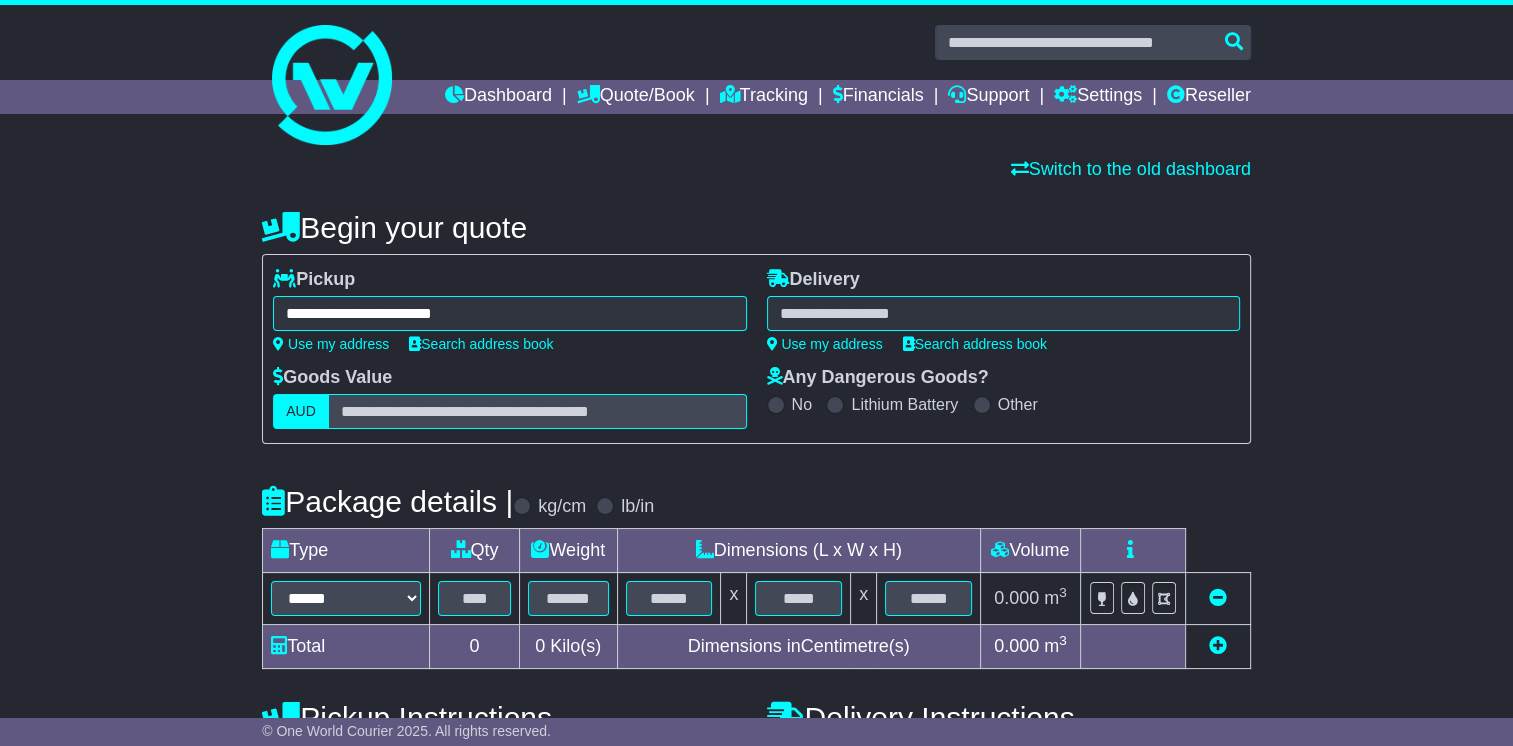 click at bounding box center (1003, 313) 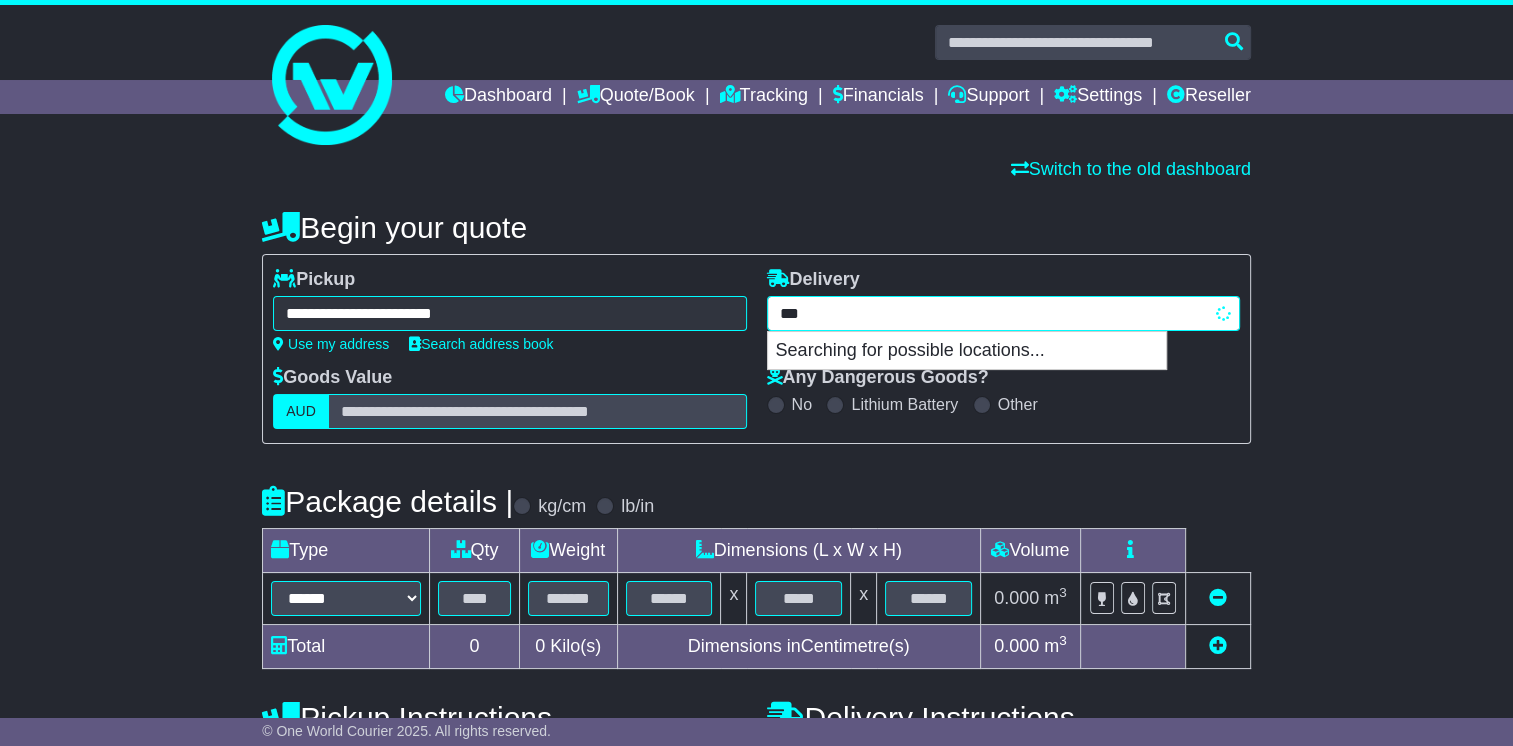 type on "****" 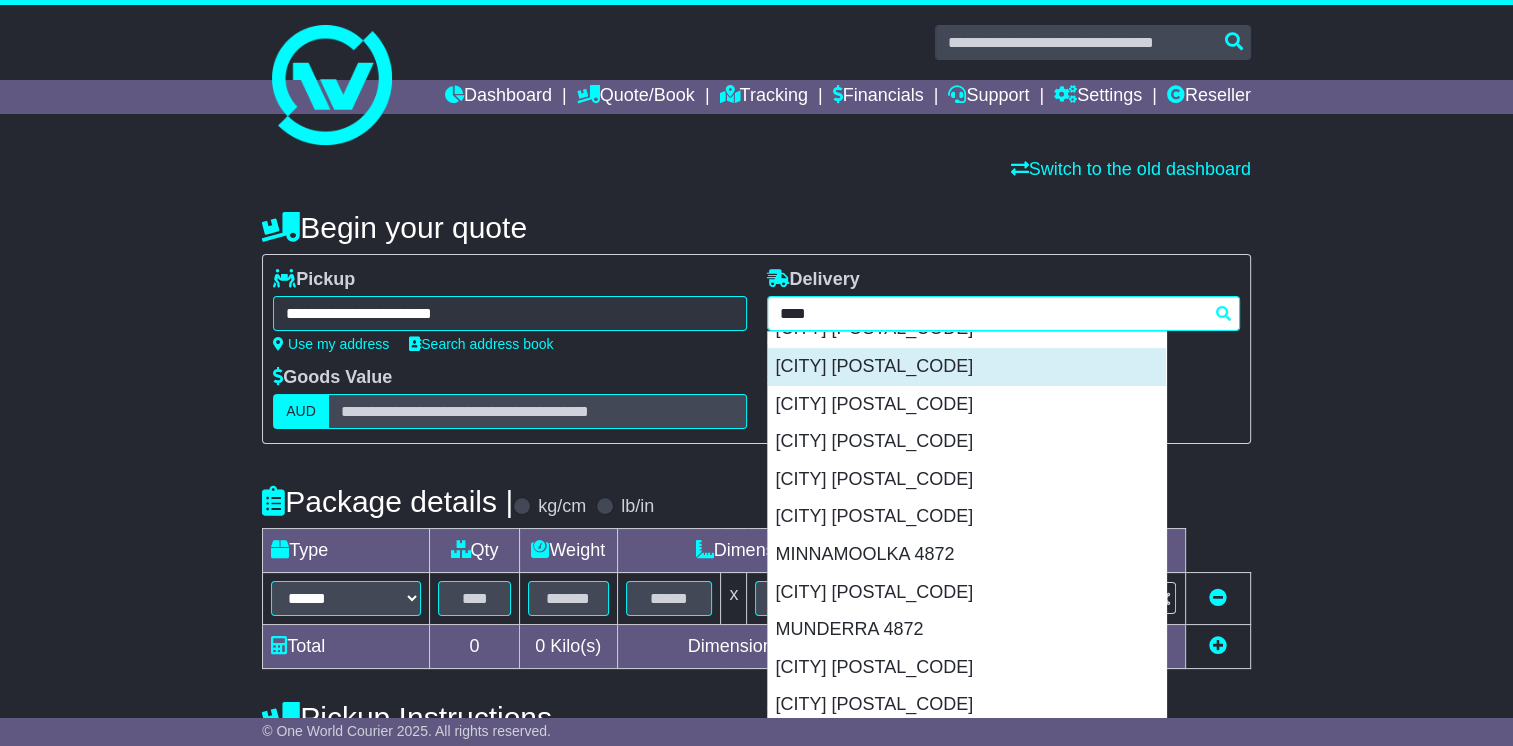 scroll, scrollTop: 328, scrollLeft: 0, axis: vertical 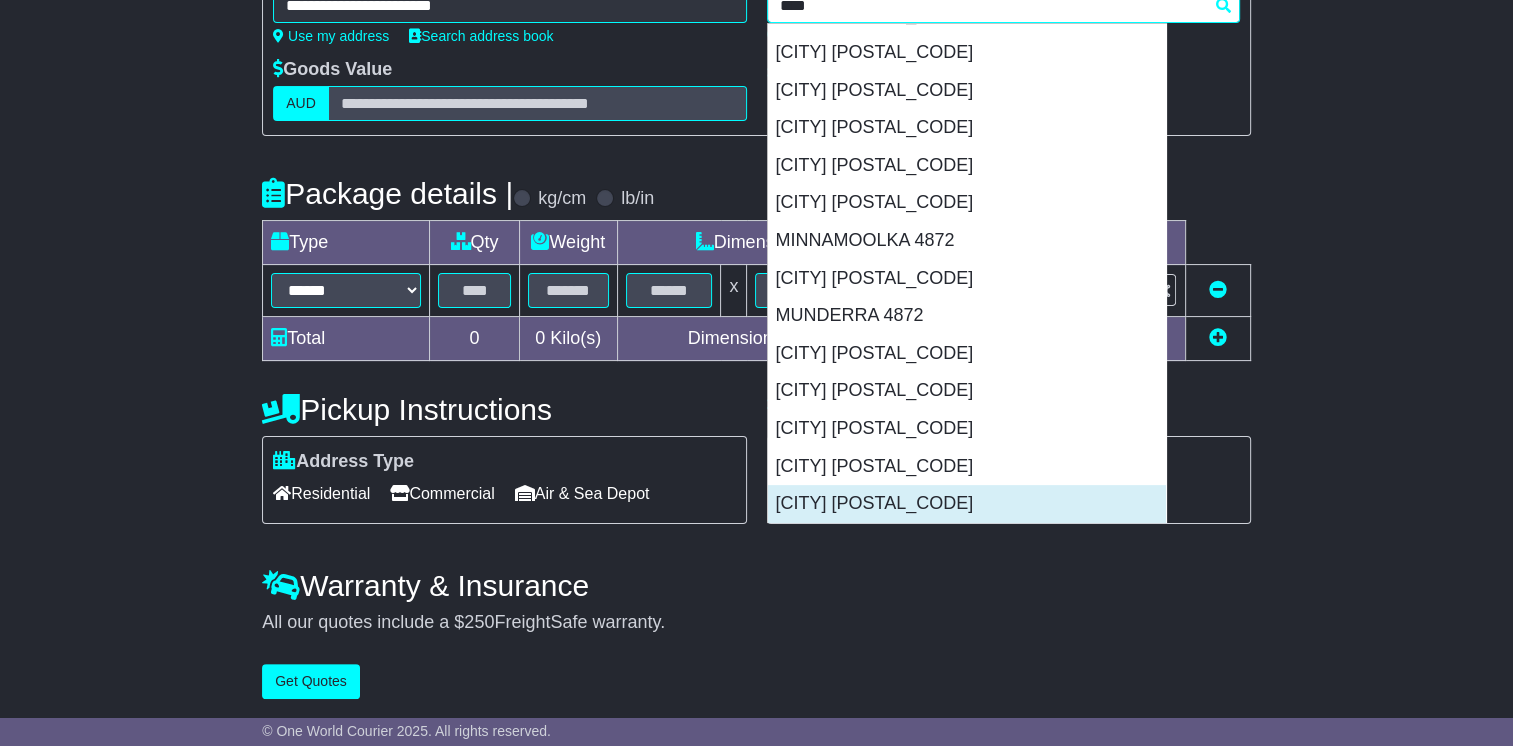 click on "WALKAMIN 4872" at bounding box center (967, 504) 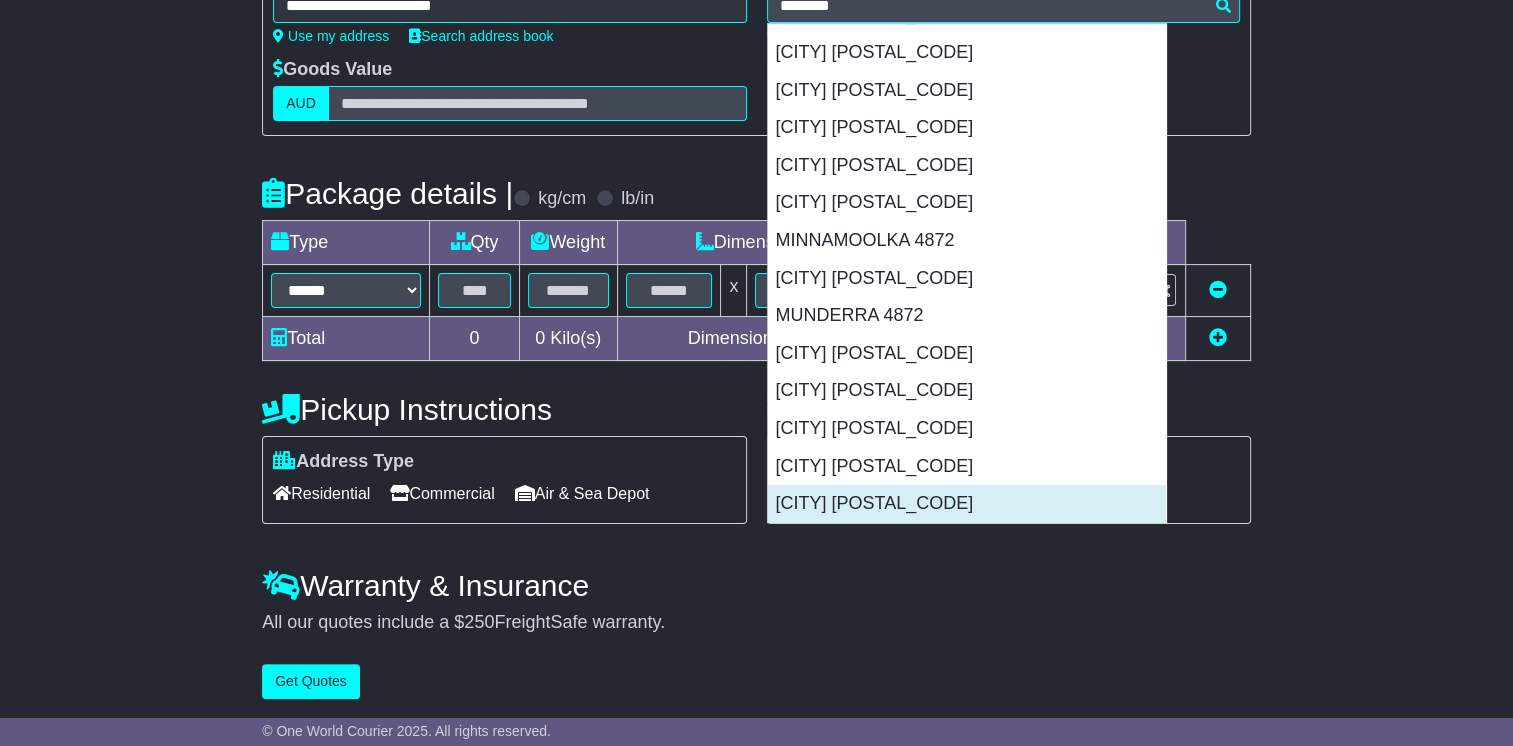 type on "**********" 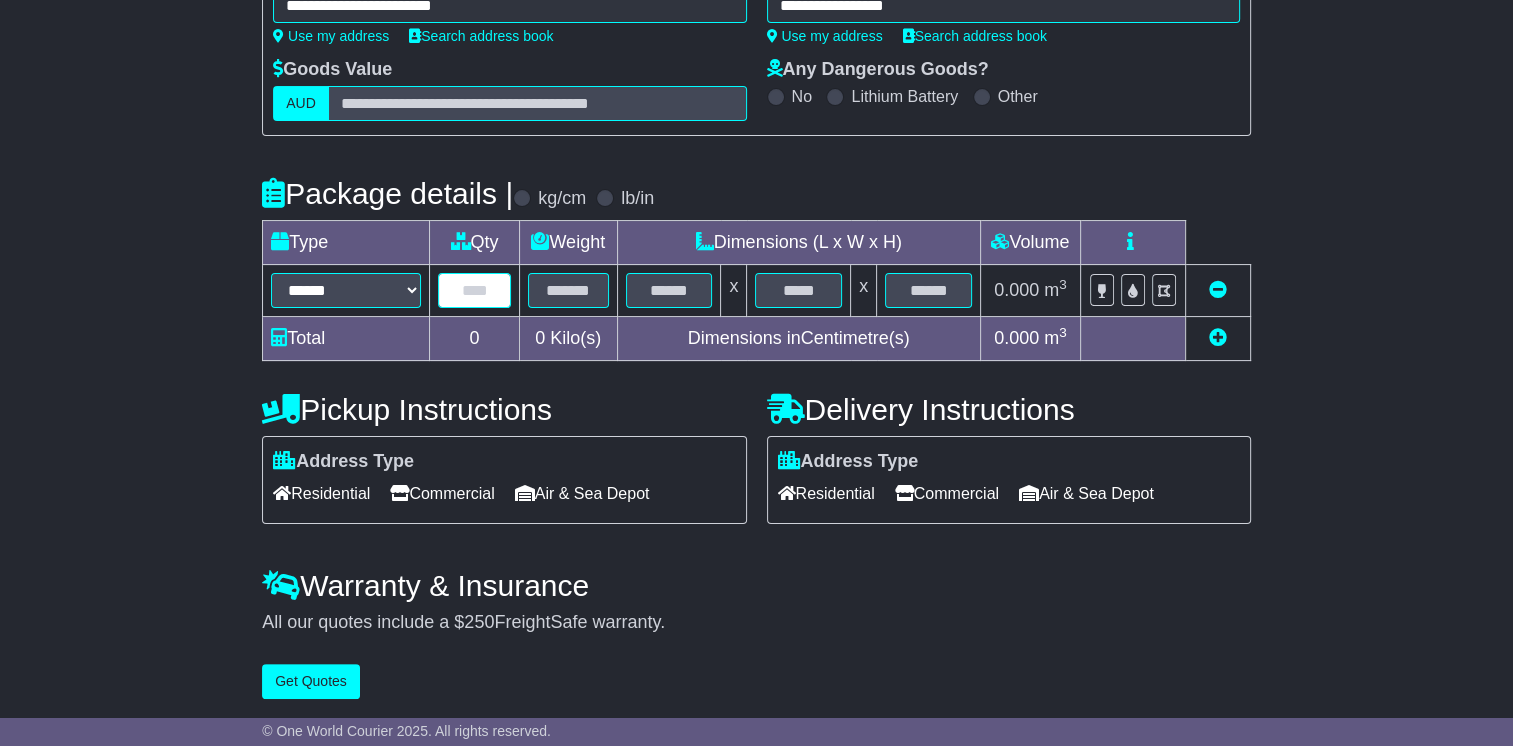 click at bounding box center (474, 290) 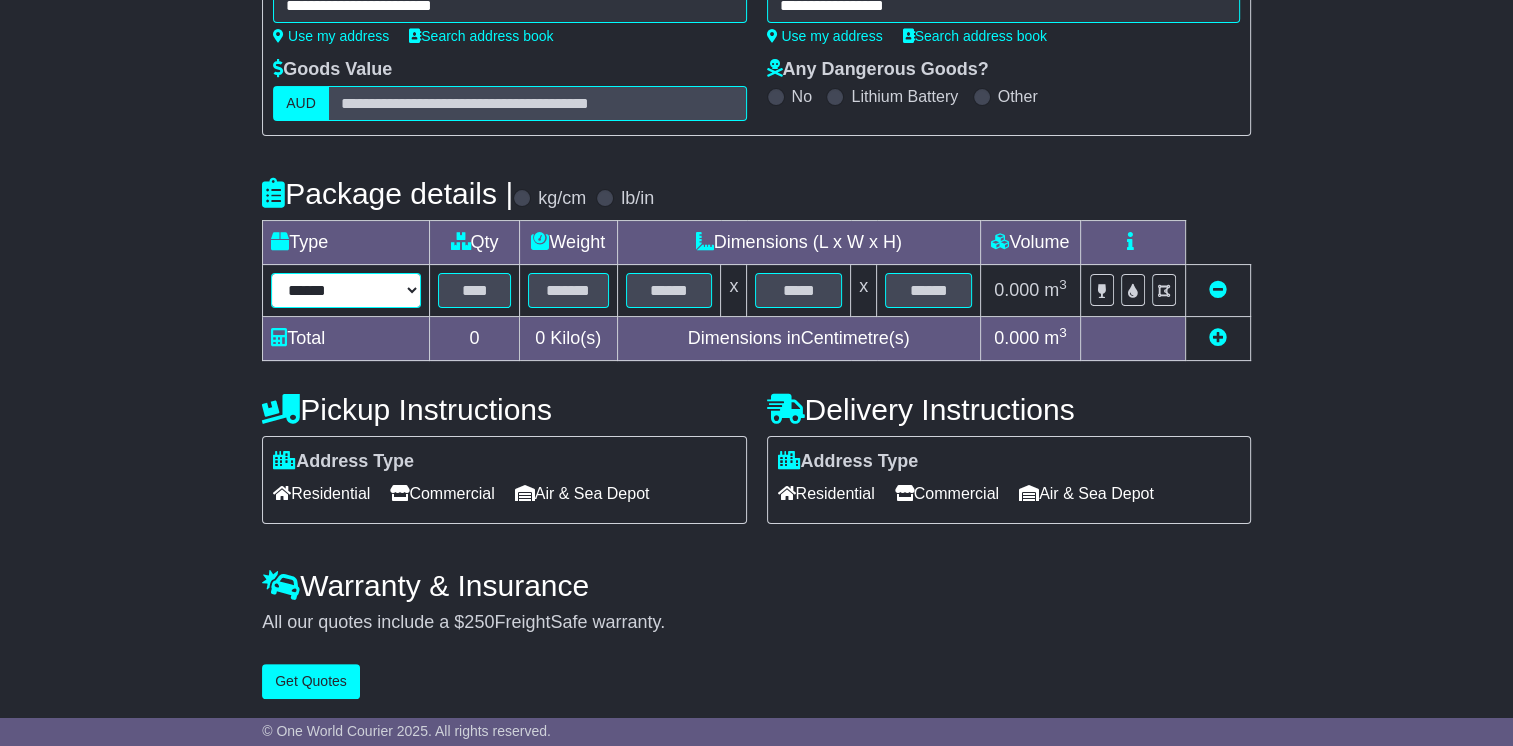 click on "****** ****** *** ******** ***** **** **** ****** *** *******" at bounding box center [346, 290] 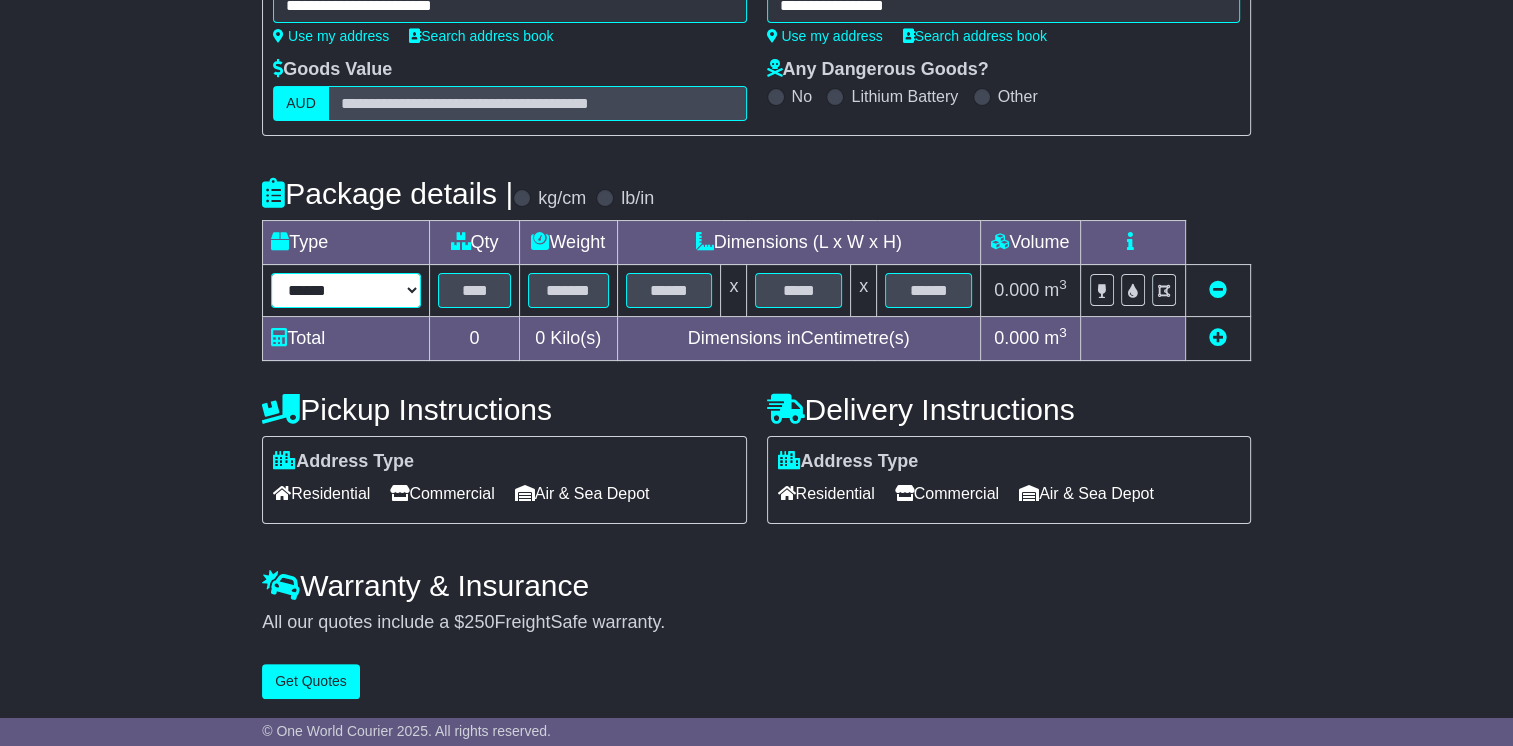 select on "*****" 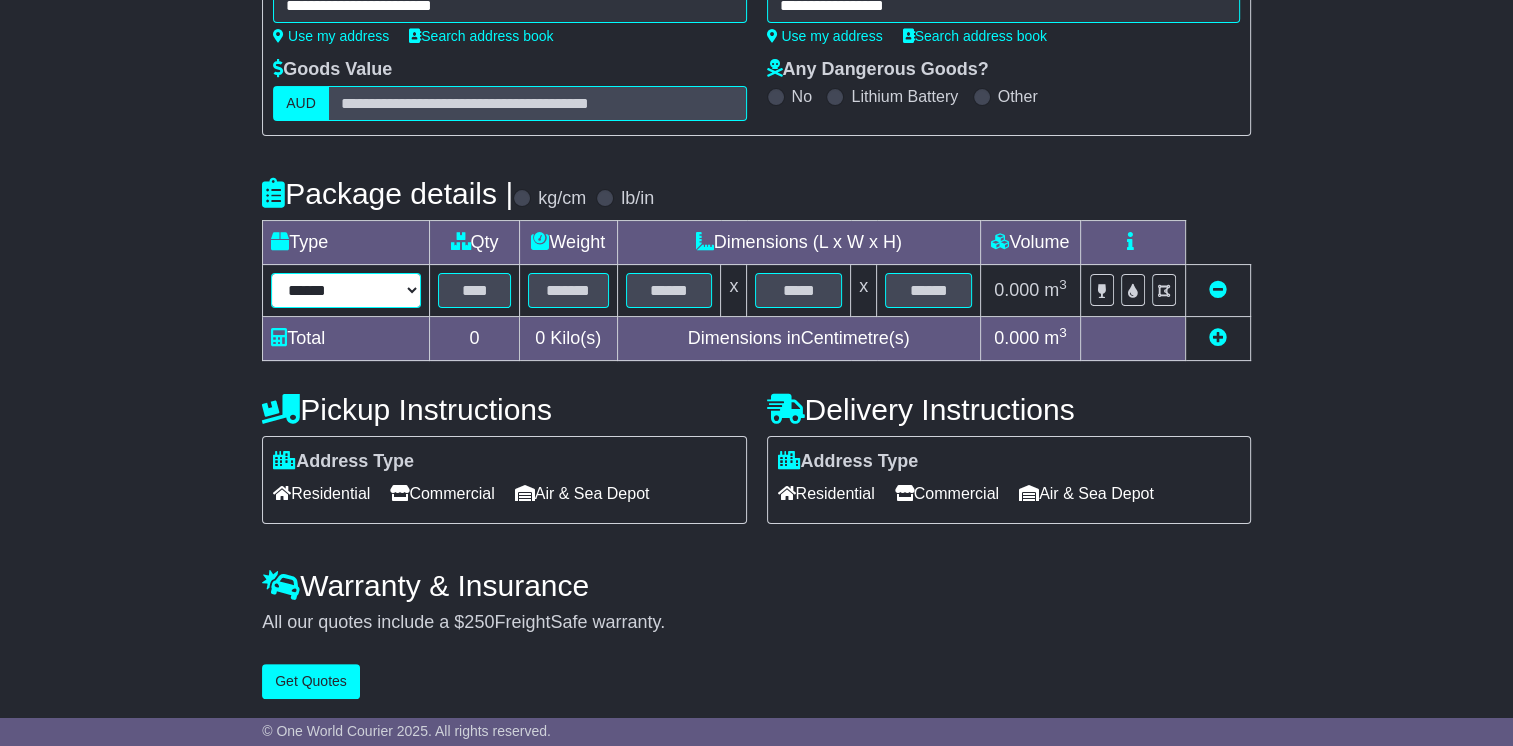 click on "****** ****** *** ******** ***** **** **** ****** *** *******" at bounding box center [346, 290] 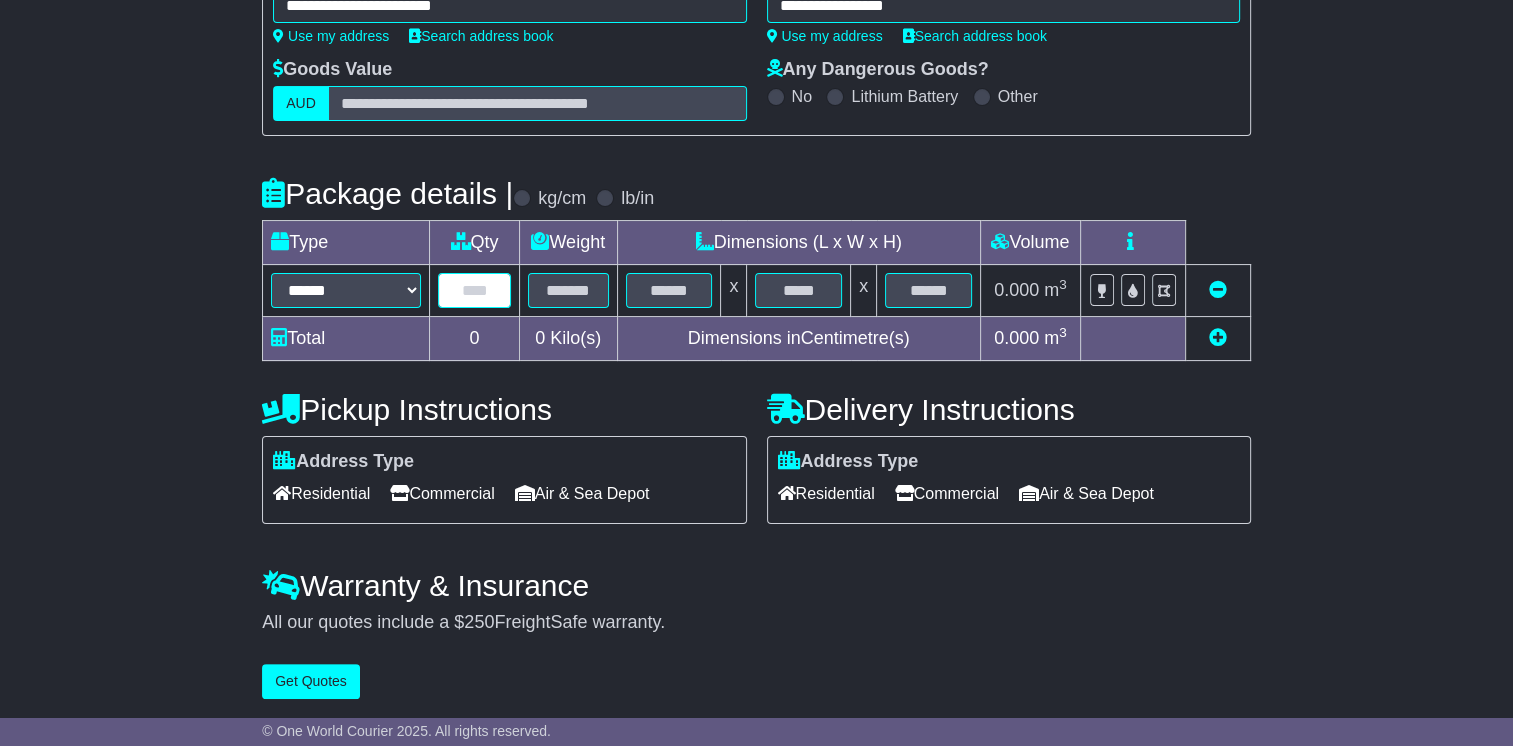 click at bounding box center [474, 290] 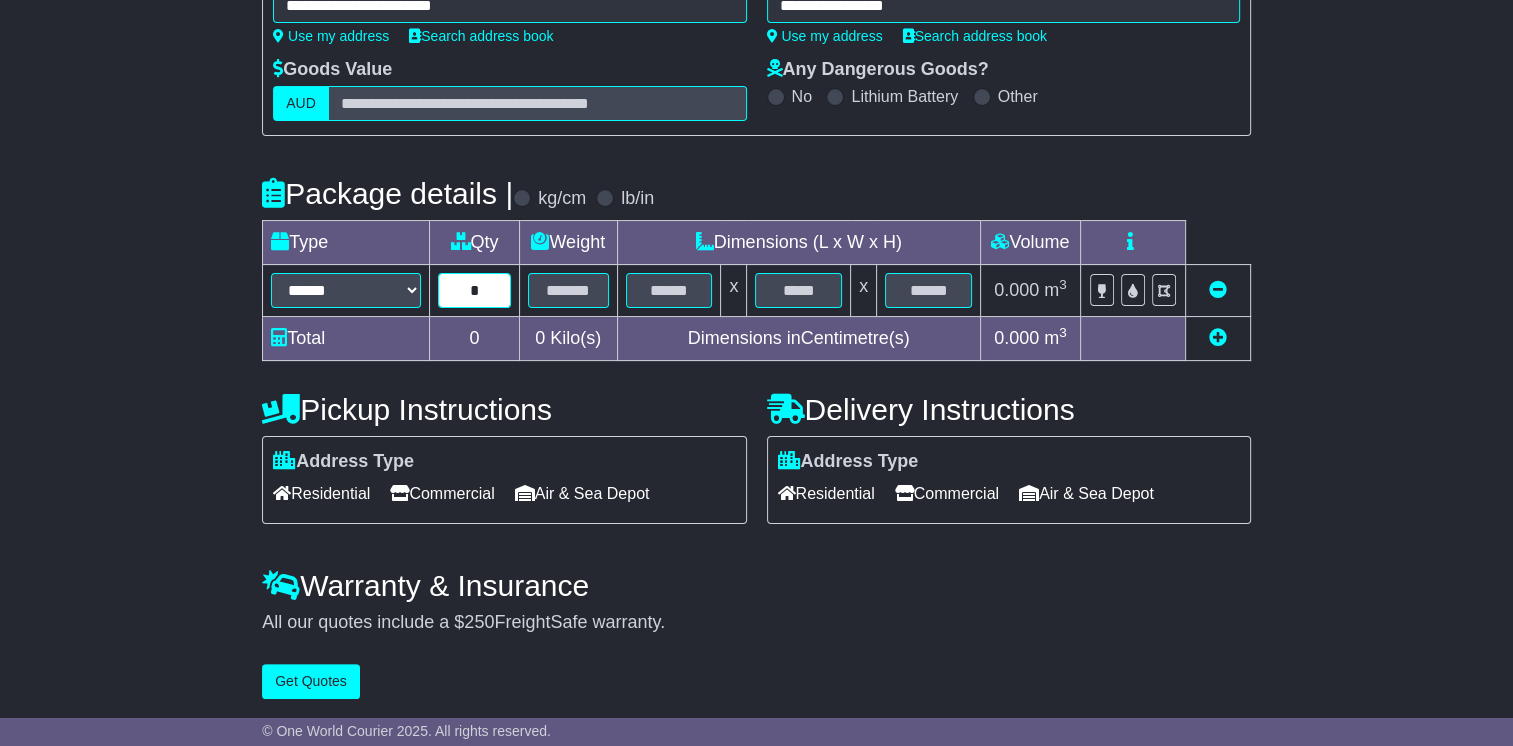 type on "*" 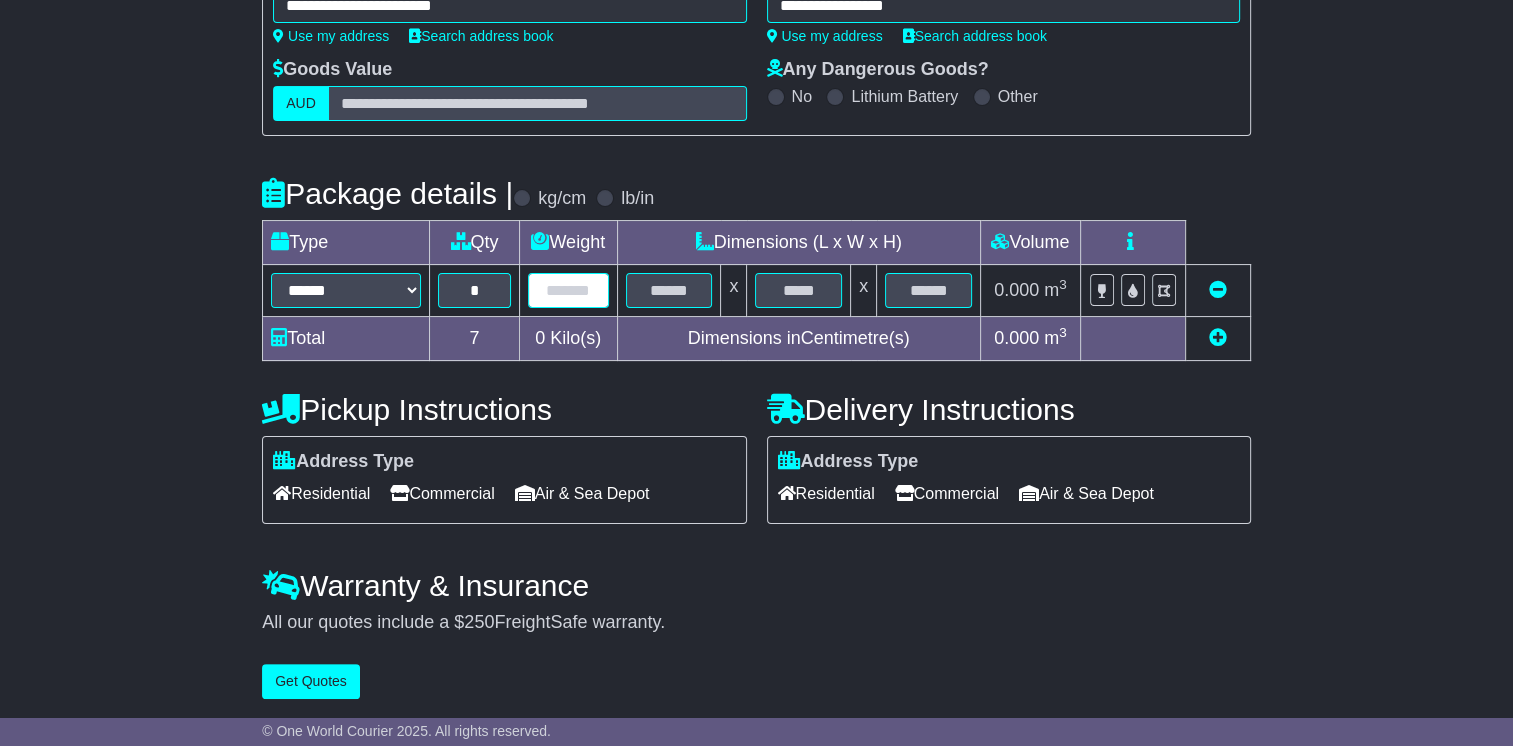 click at bounding box center (568, 290) 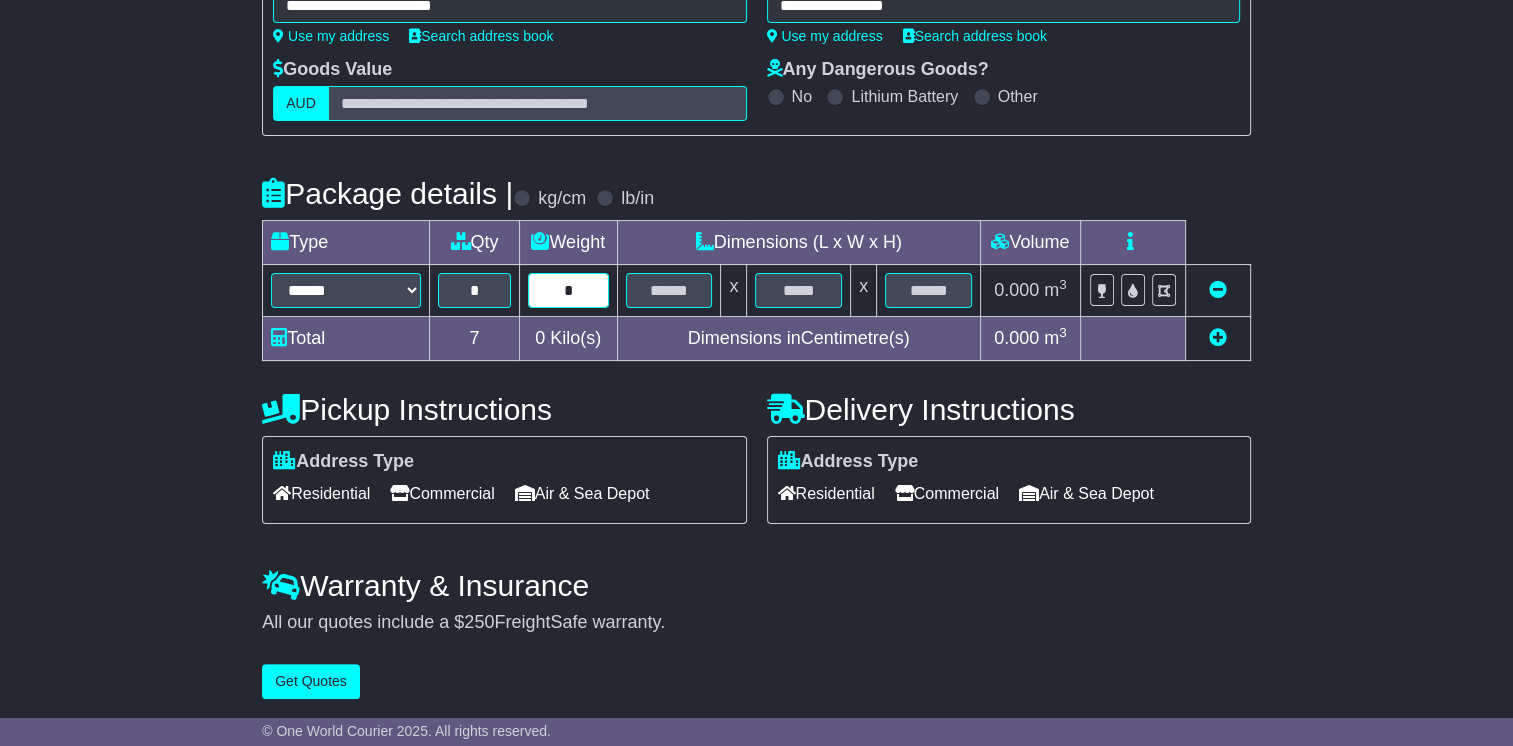 type on "*" 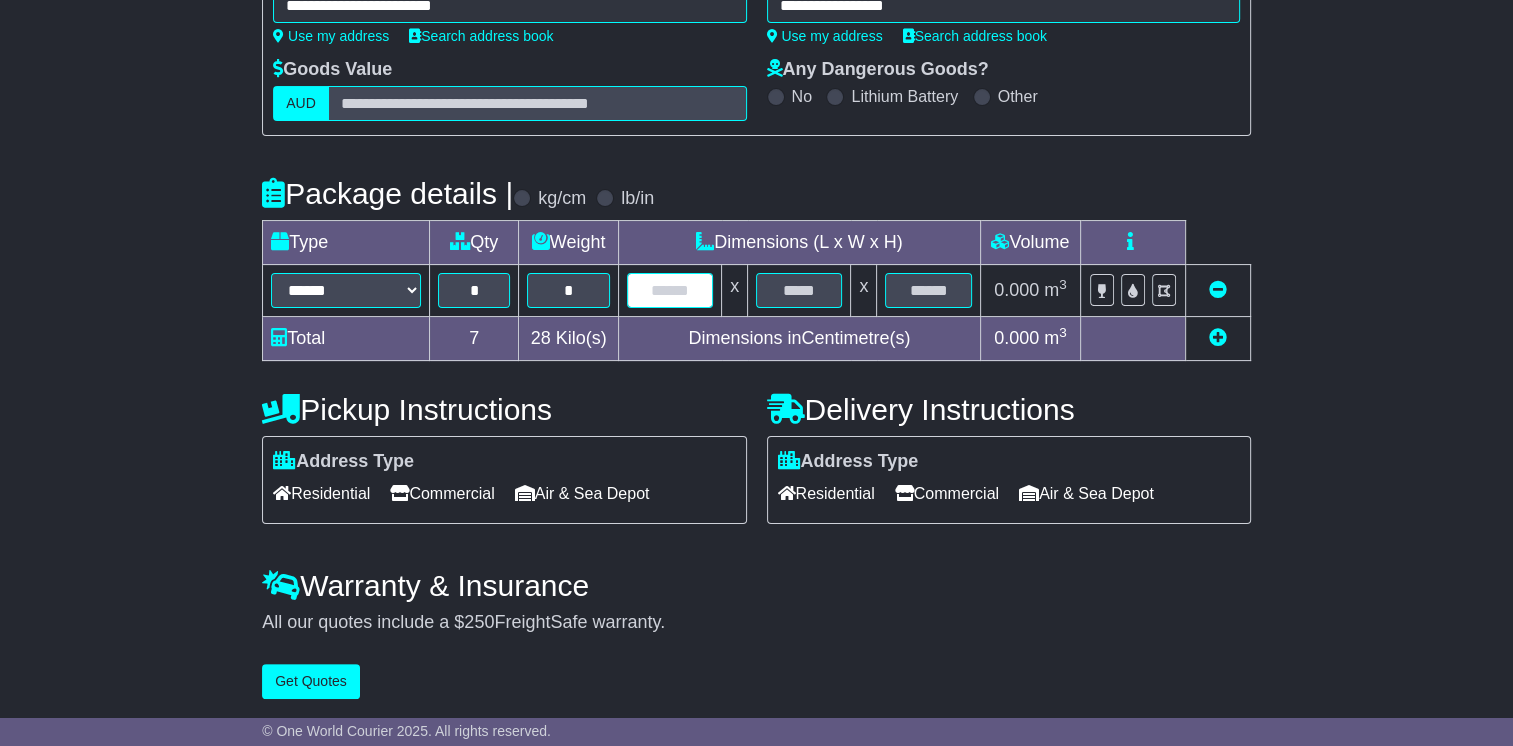 click at bounding box center (670, 290) 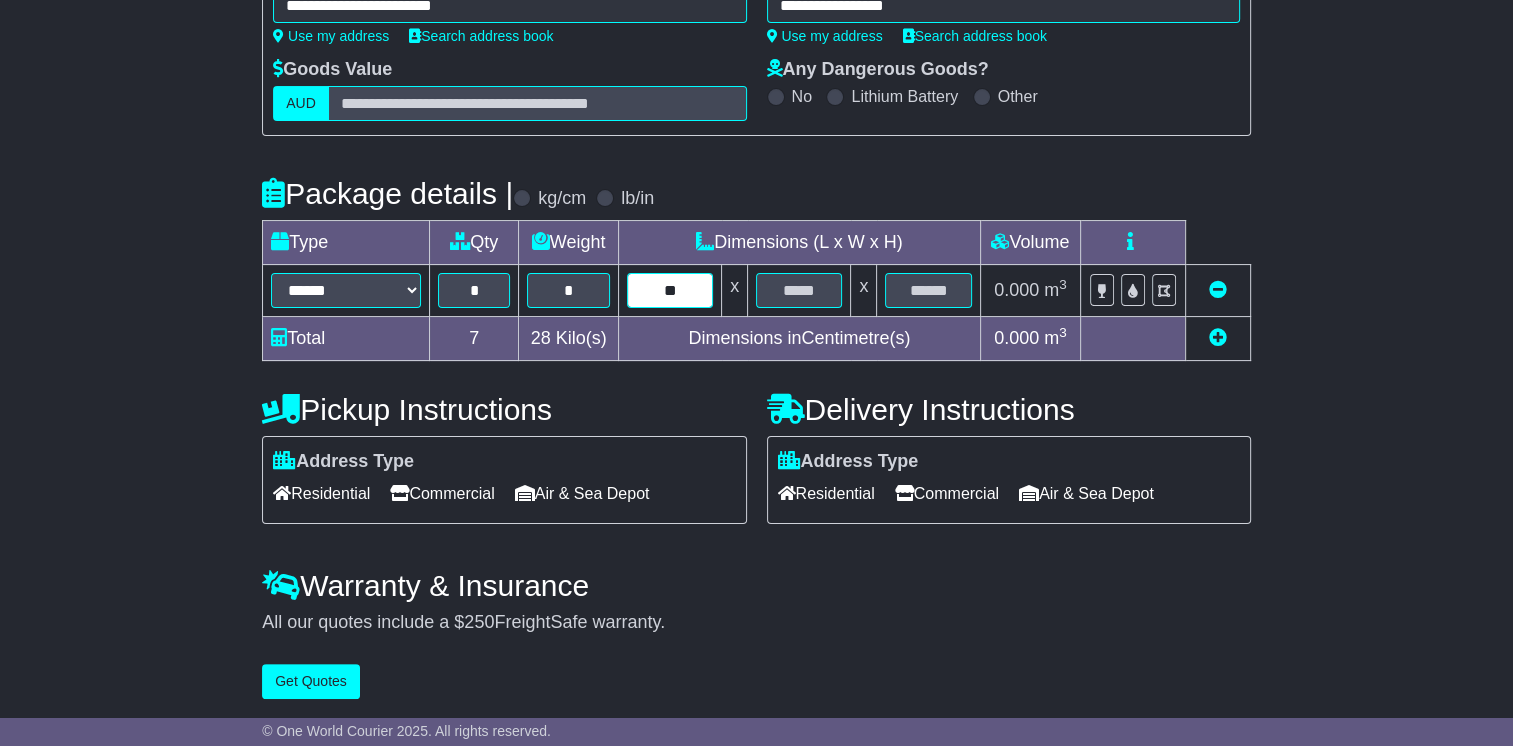 type on "**" 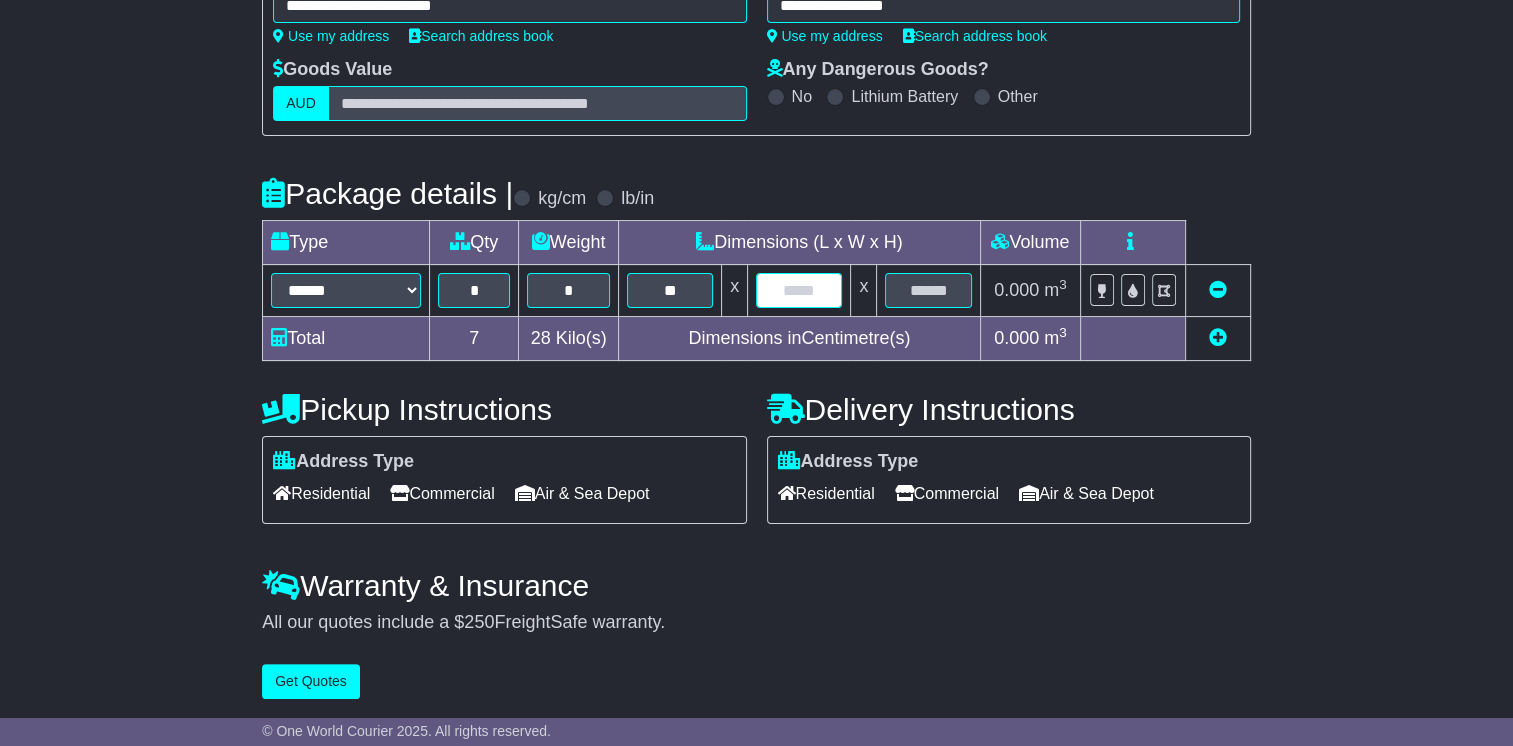 click at bounding box center [799, 290] 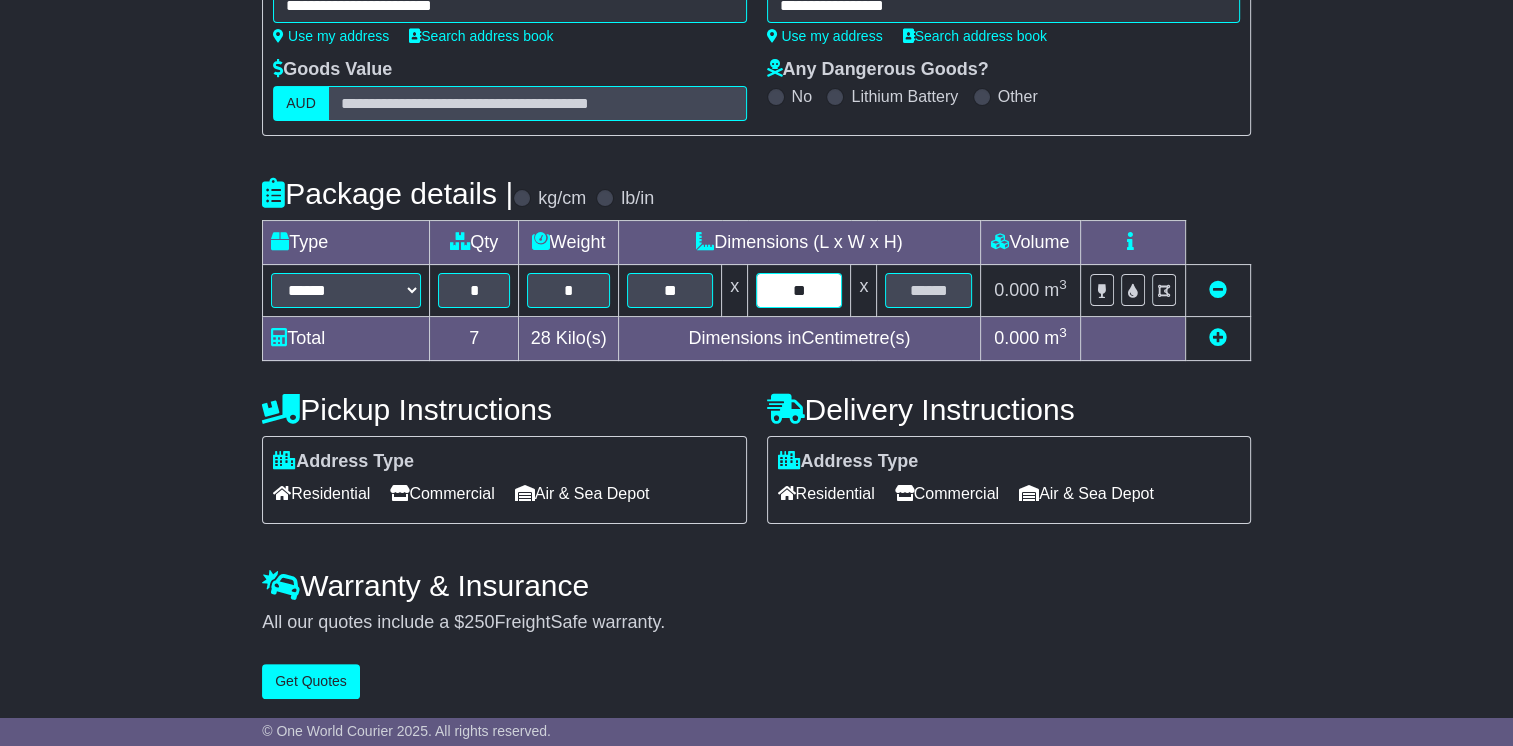 type on "**" 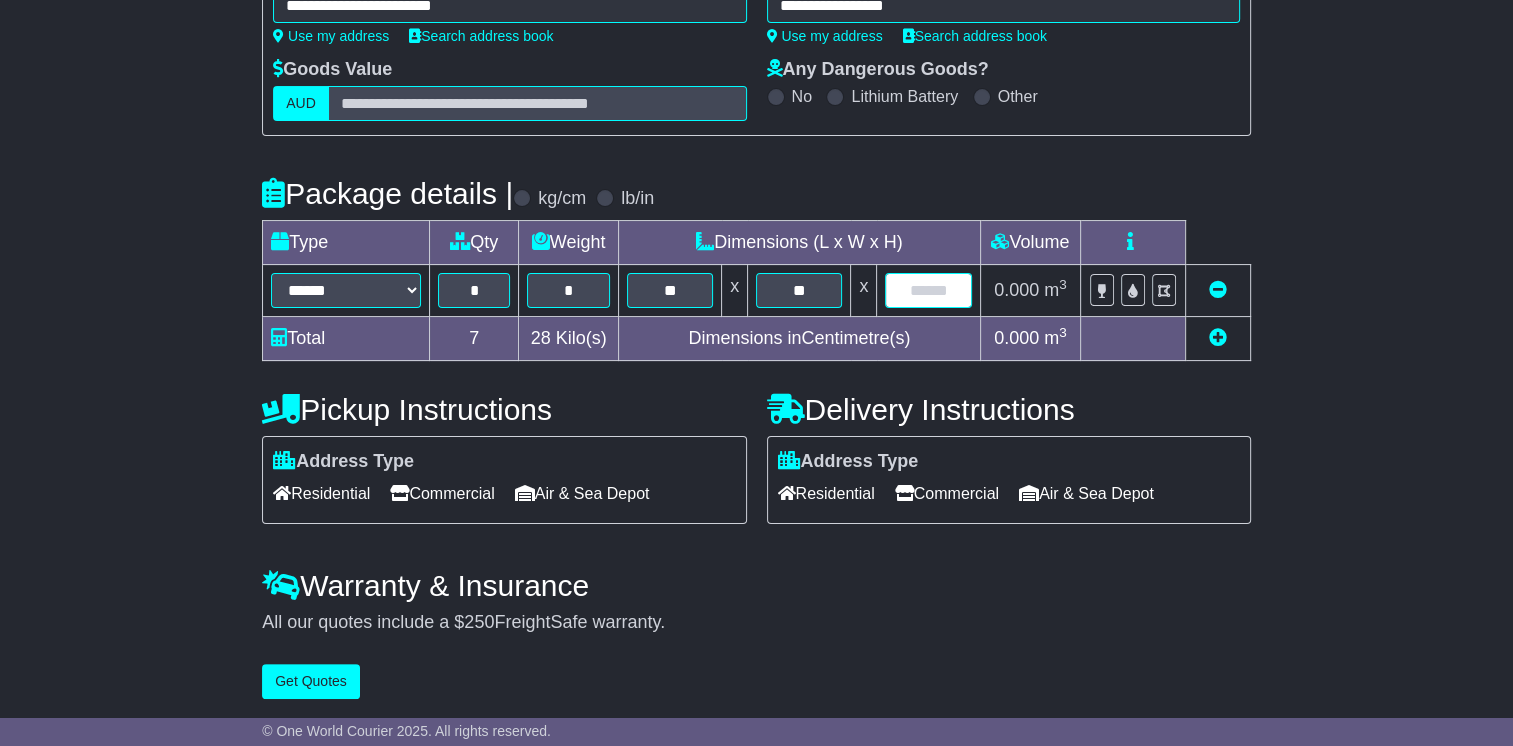 click at bounding box center (928, 290) 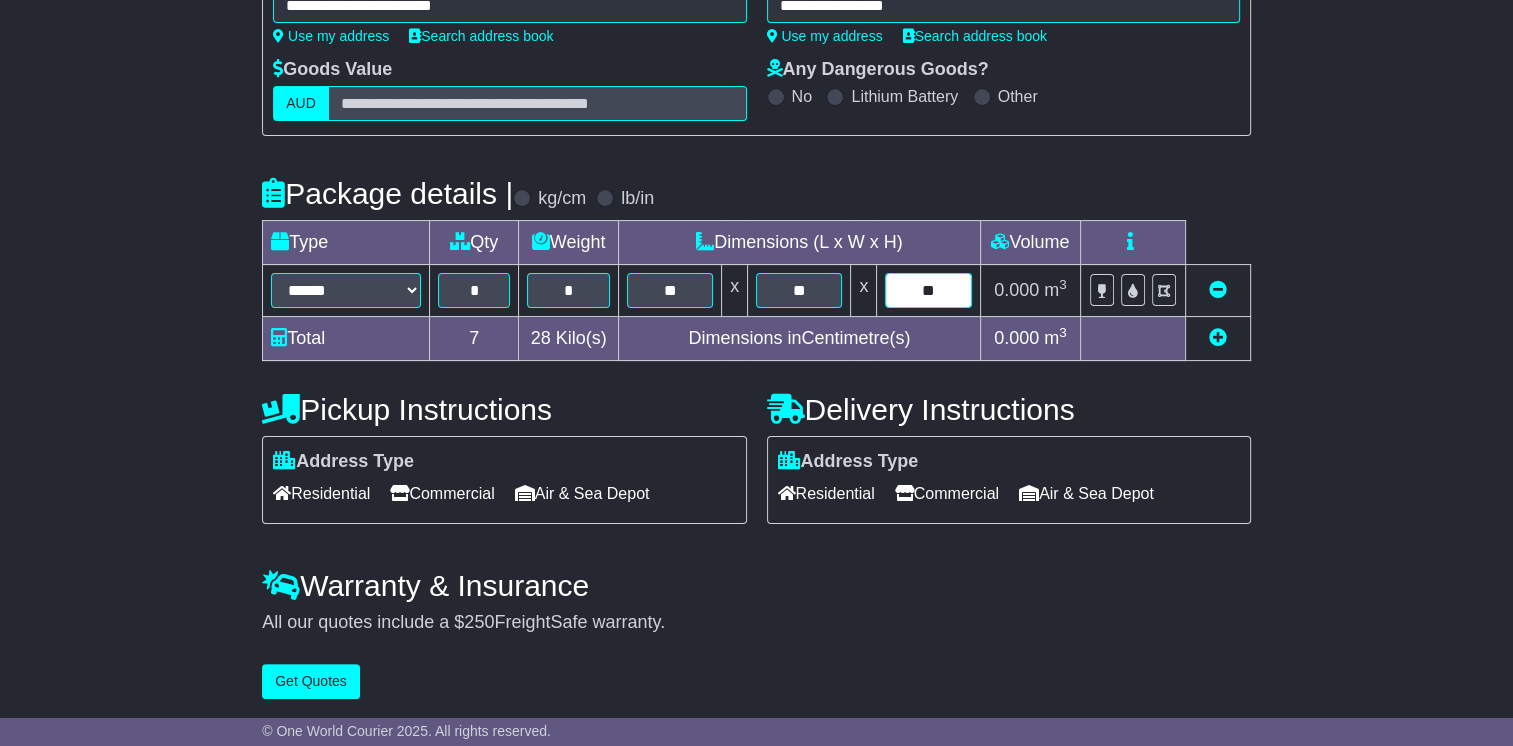 type on "**" 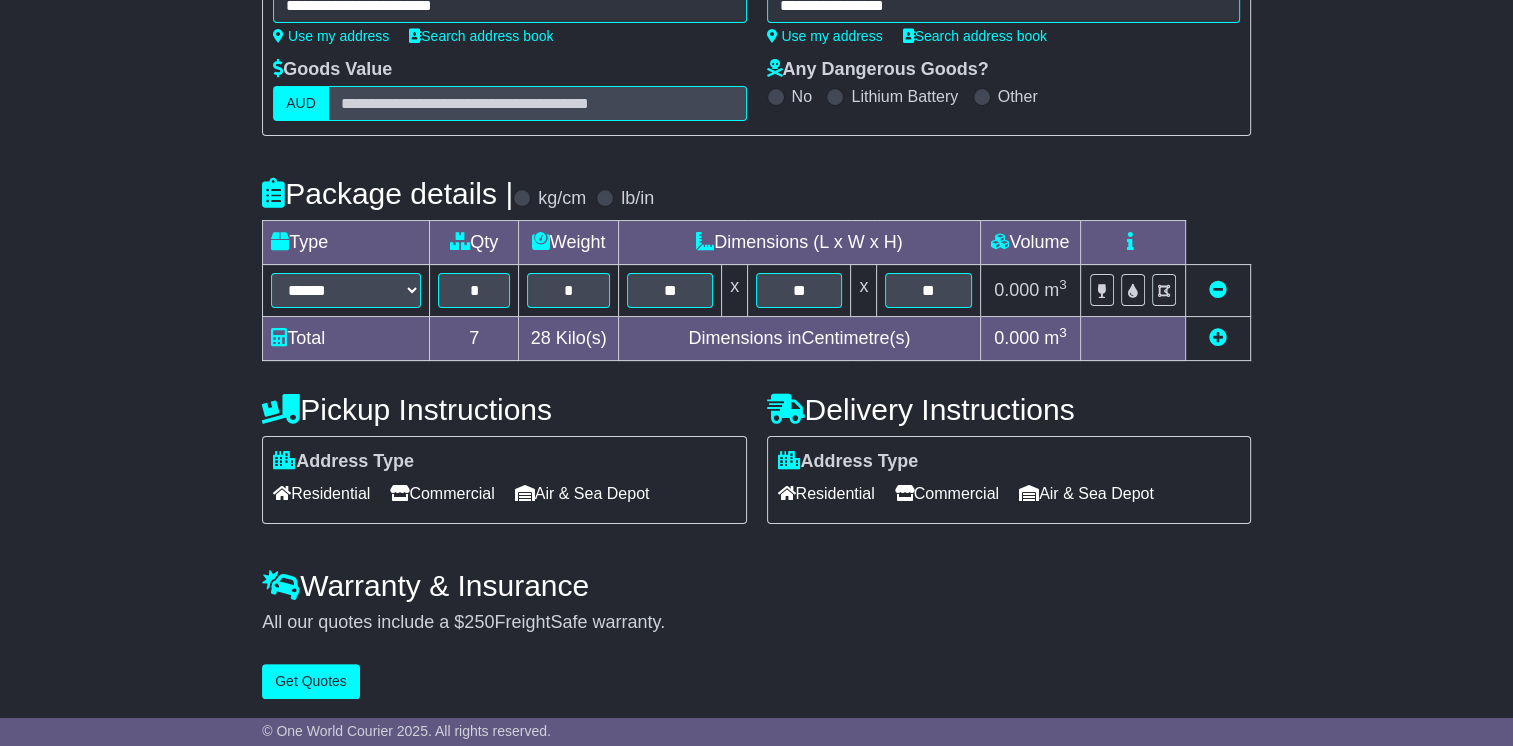 click at bounding box center [1218, 337] 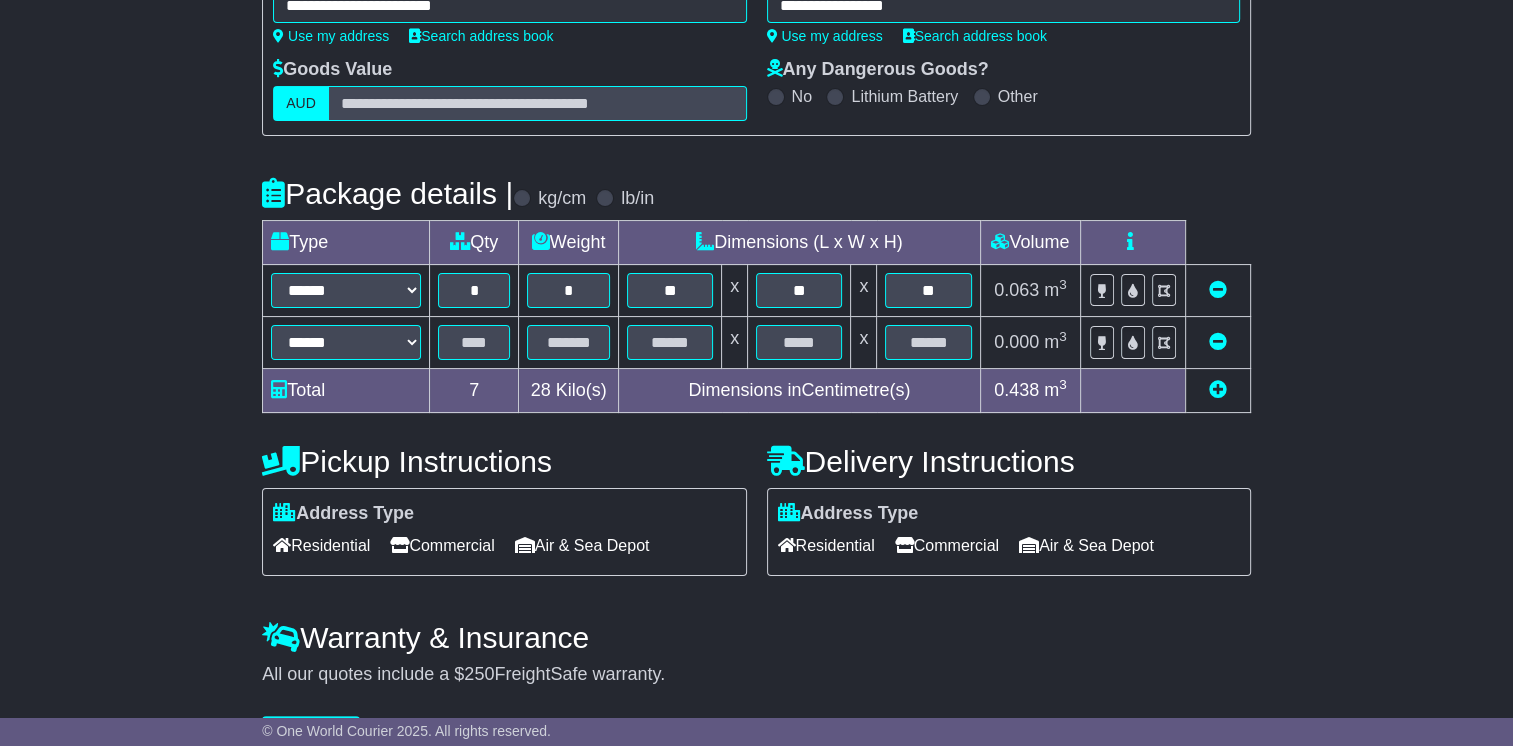 click at bounding box center [1218, 341] 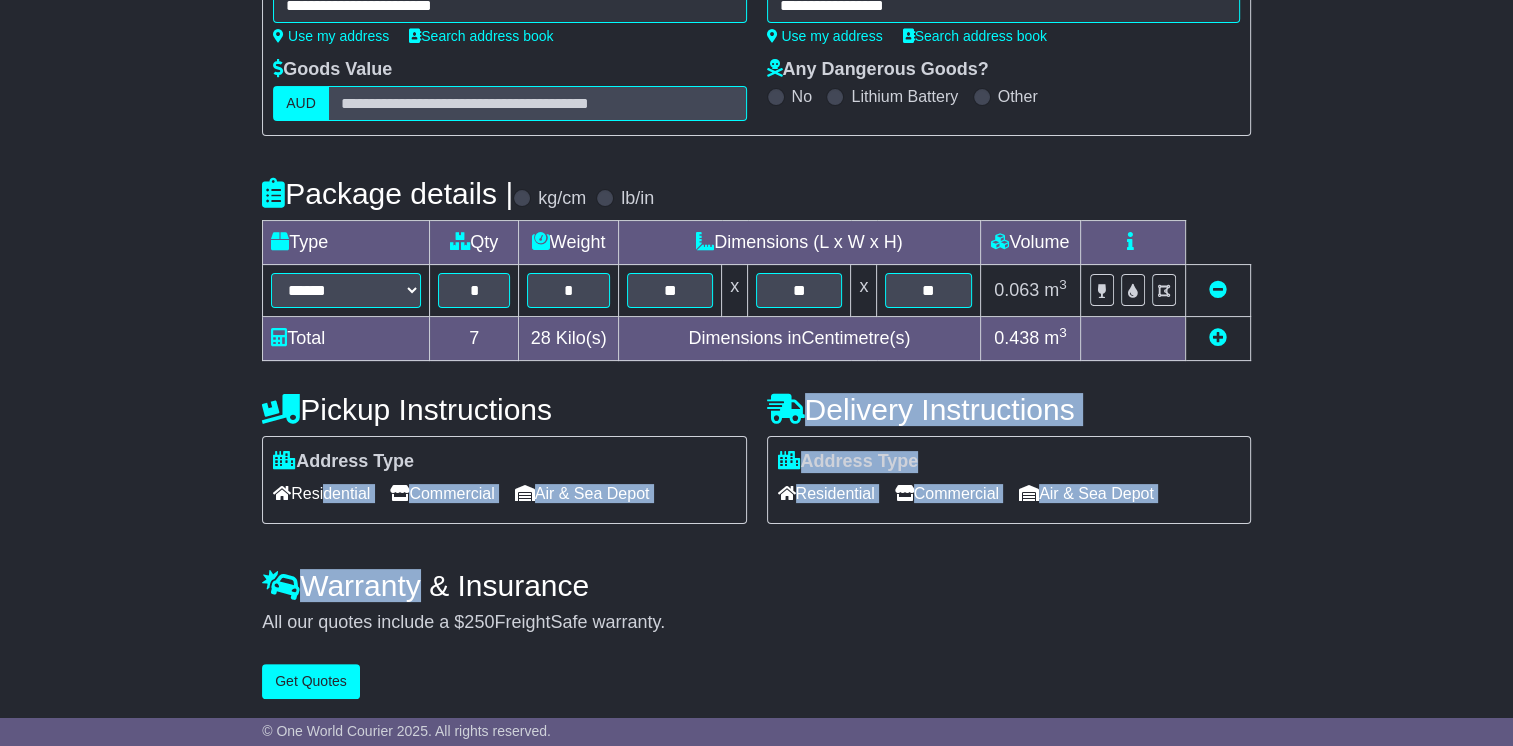 drag, startPoint x: 320, startPoint y: 492, endPoint x: 417, endPoint y: 537, distance: 106.929886 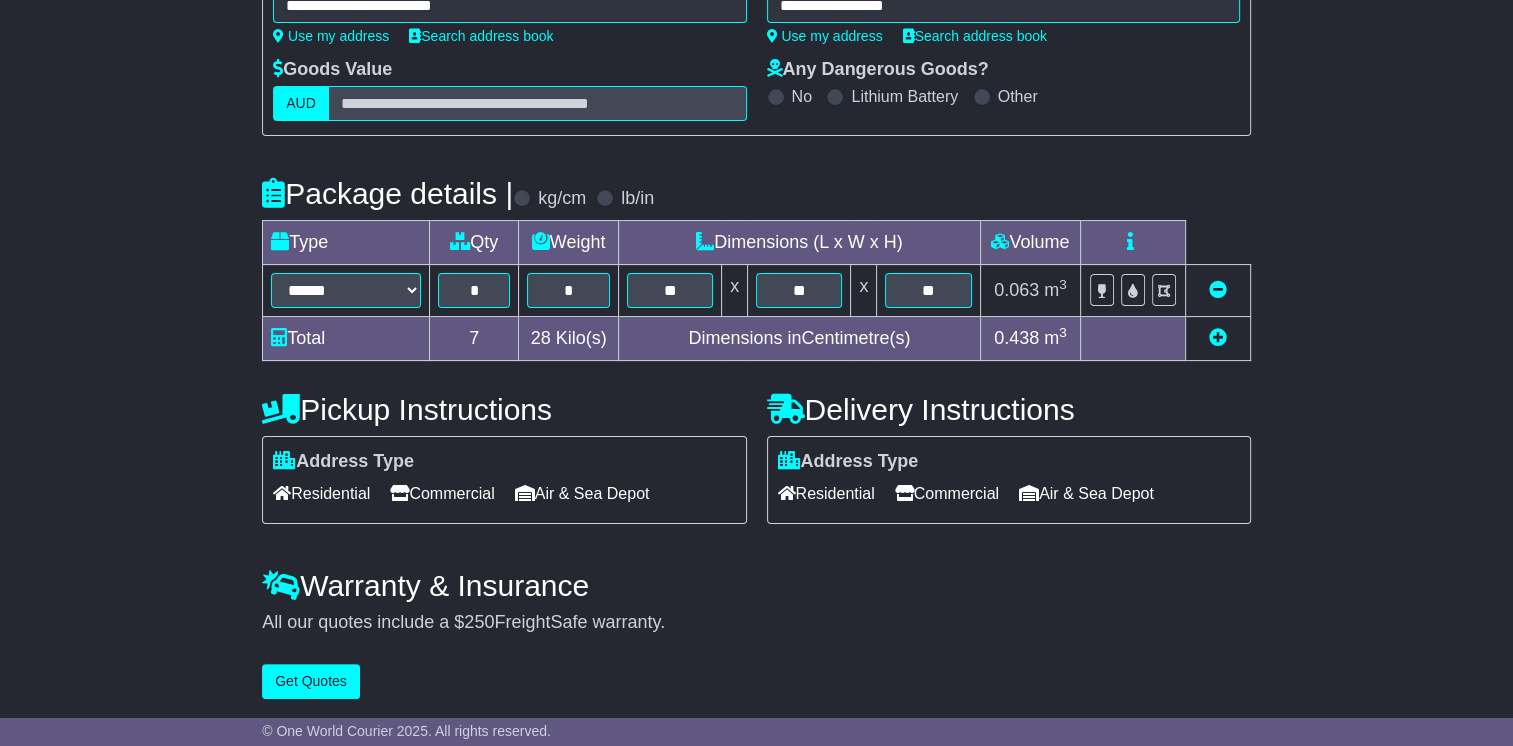 drag, startPoint x: 417, startPoint y: 537, endPoint x: 608, endPoint y: 544, distance: 191.12823 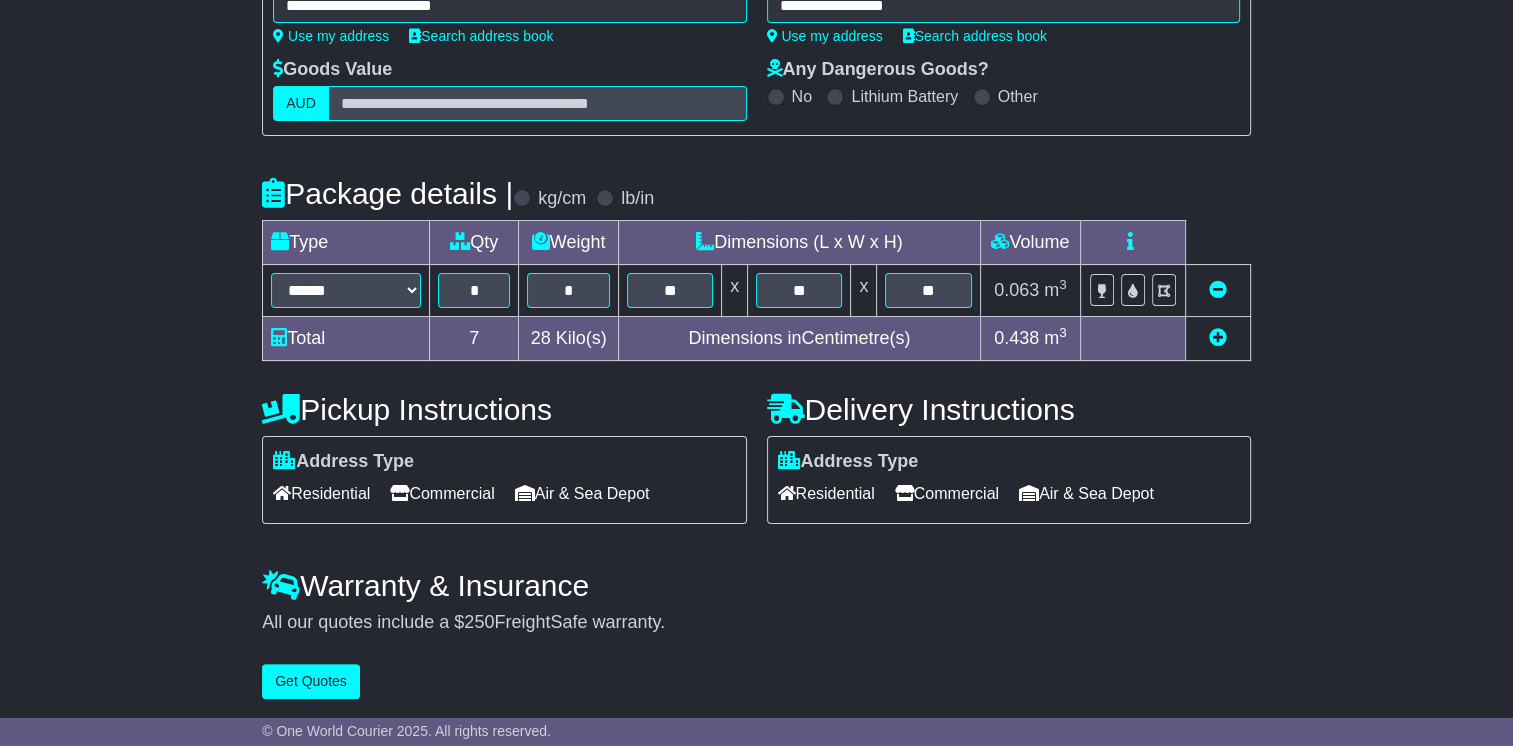 click on "Commercial" at bounding box center (442, 493) 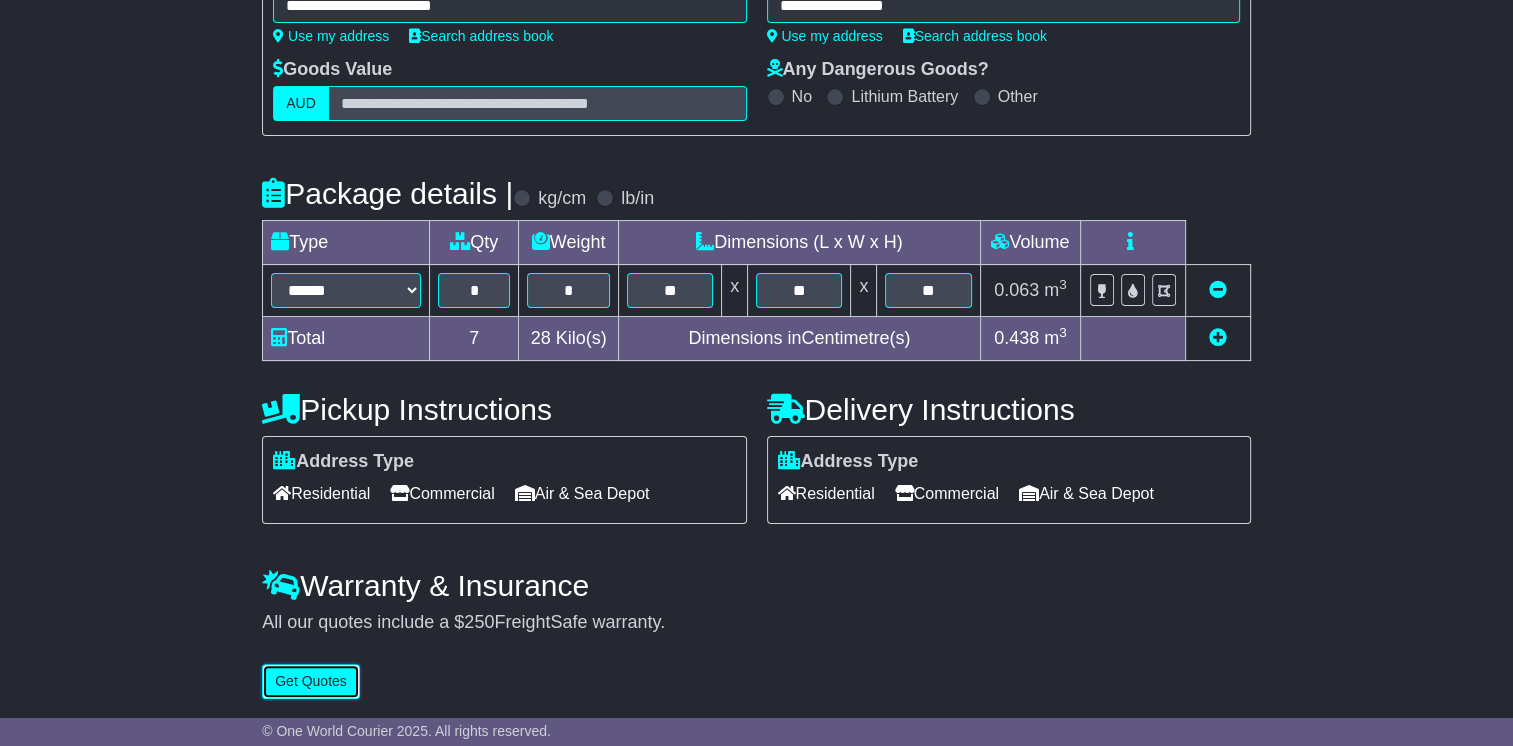 click on "Get Quotes" at bounding box center [311, 681] 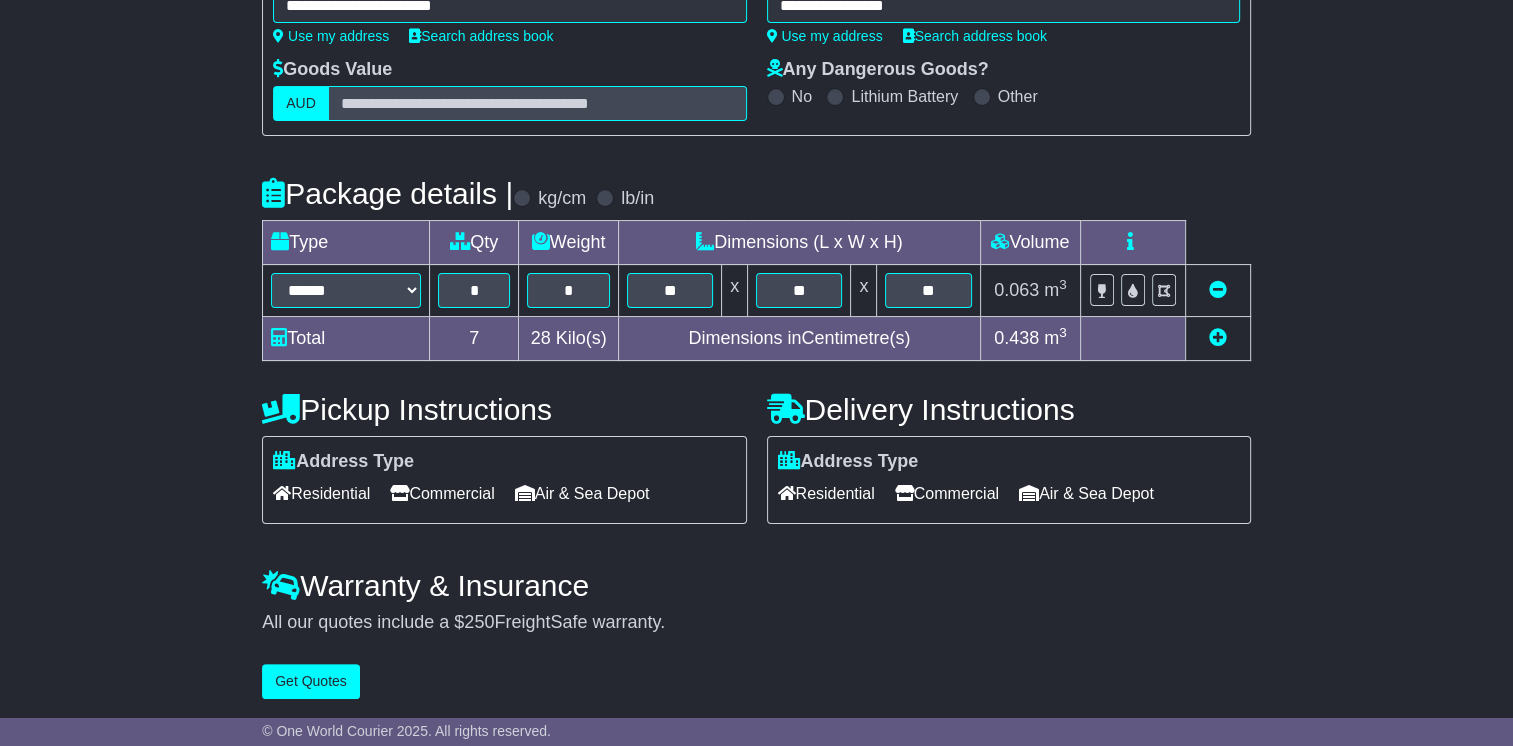 scroll, scrollTop: 0, scrollLeft: 0, axis: both 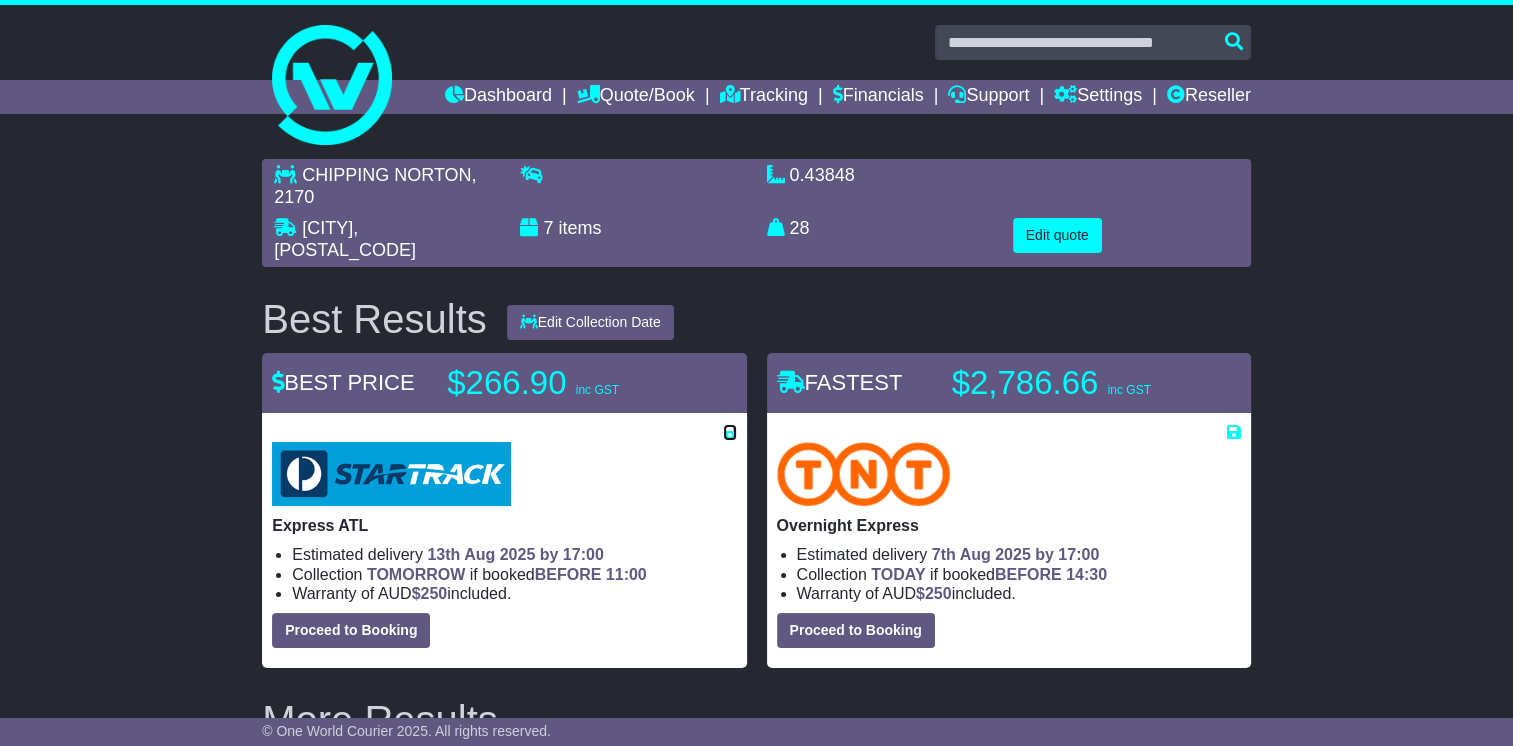 click at bounding box center [730, 432] 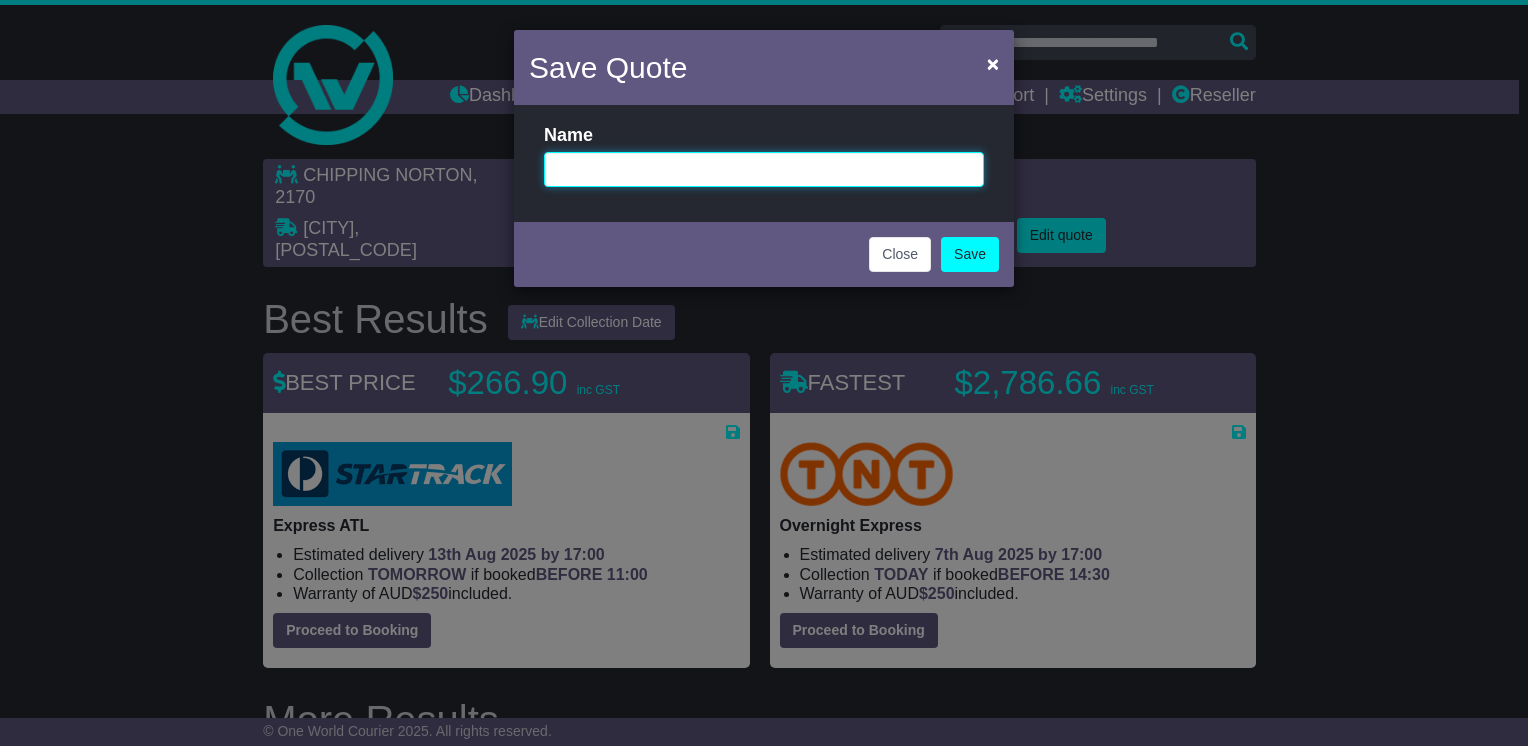 click at bounding box center [764, 169] 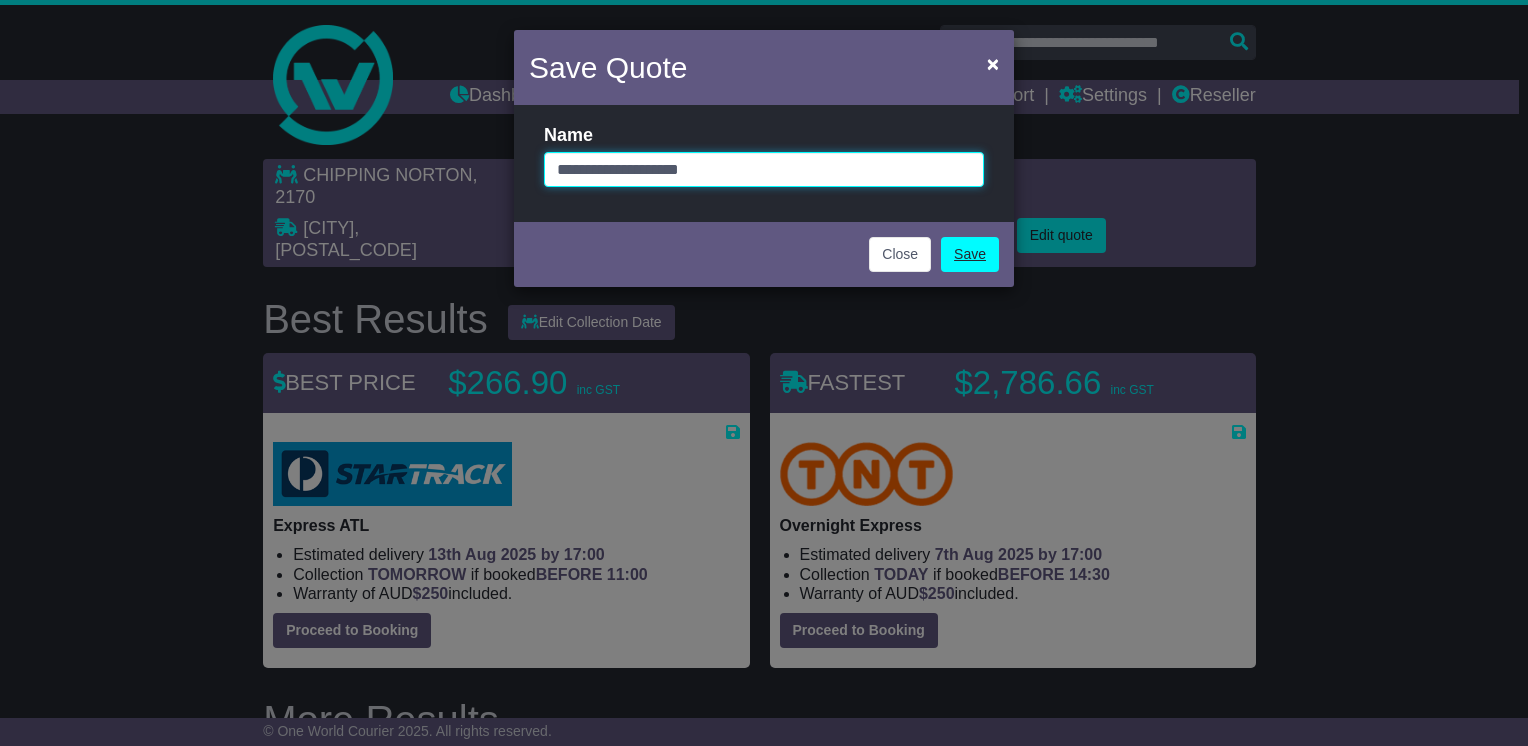 type on "**********" 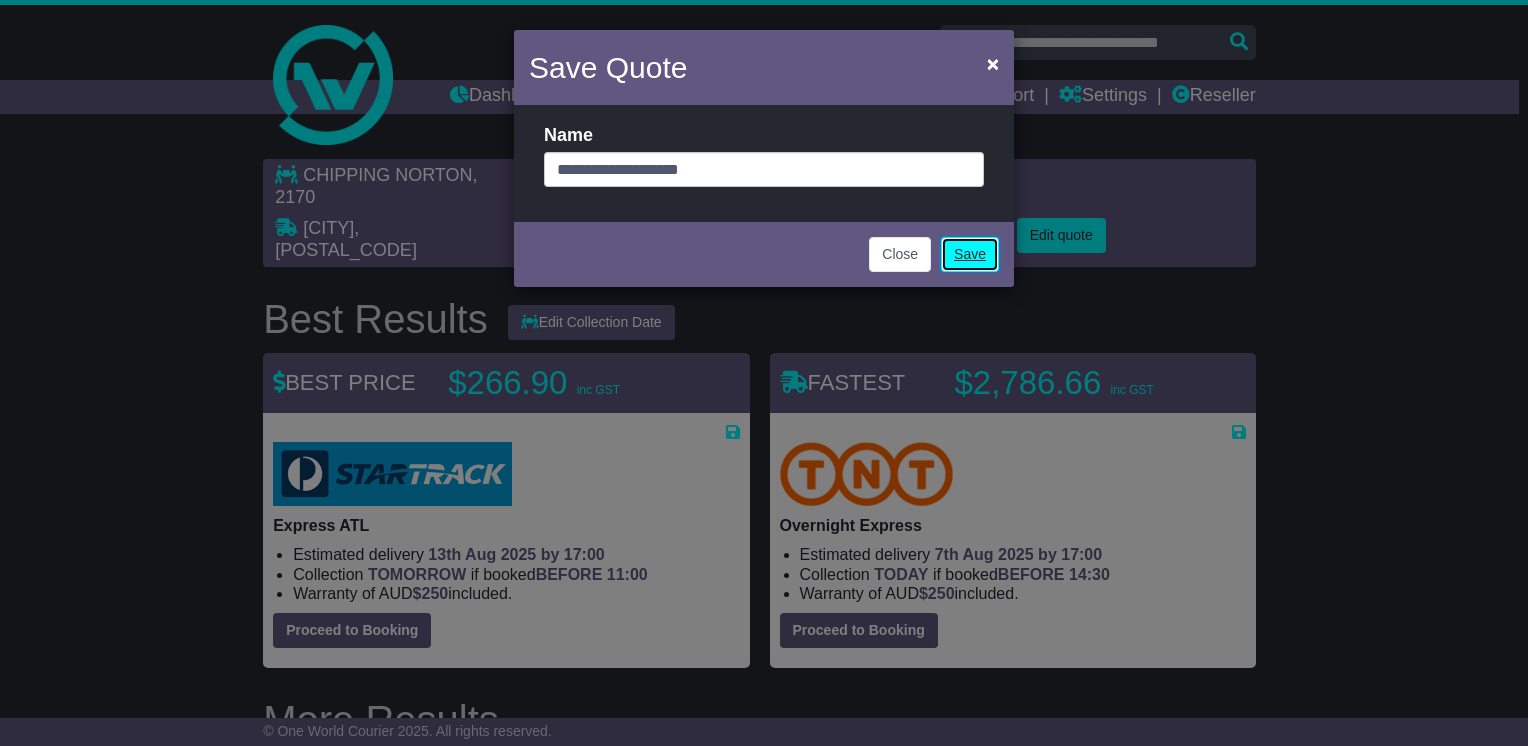 click on "Save" at bounding box center [970, 254] 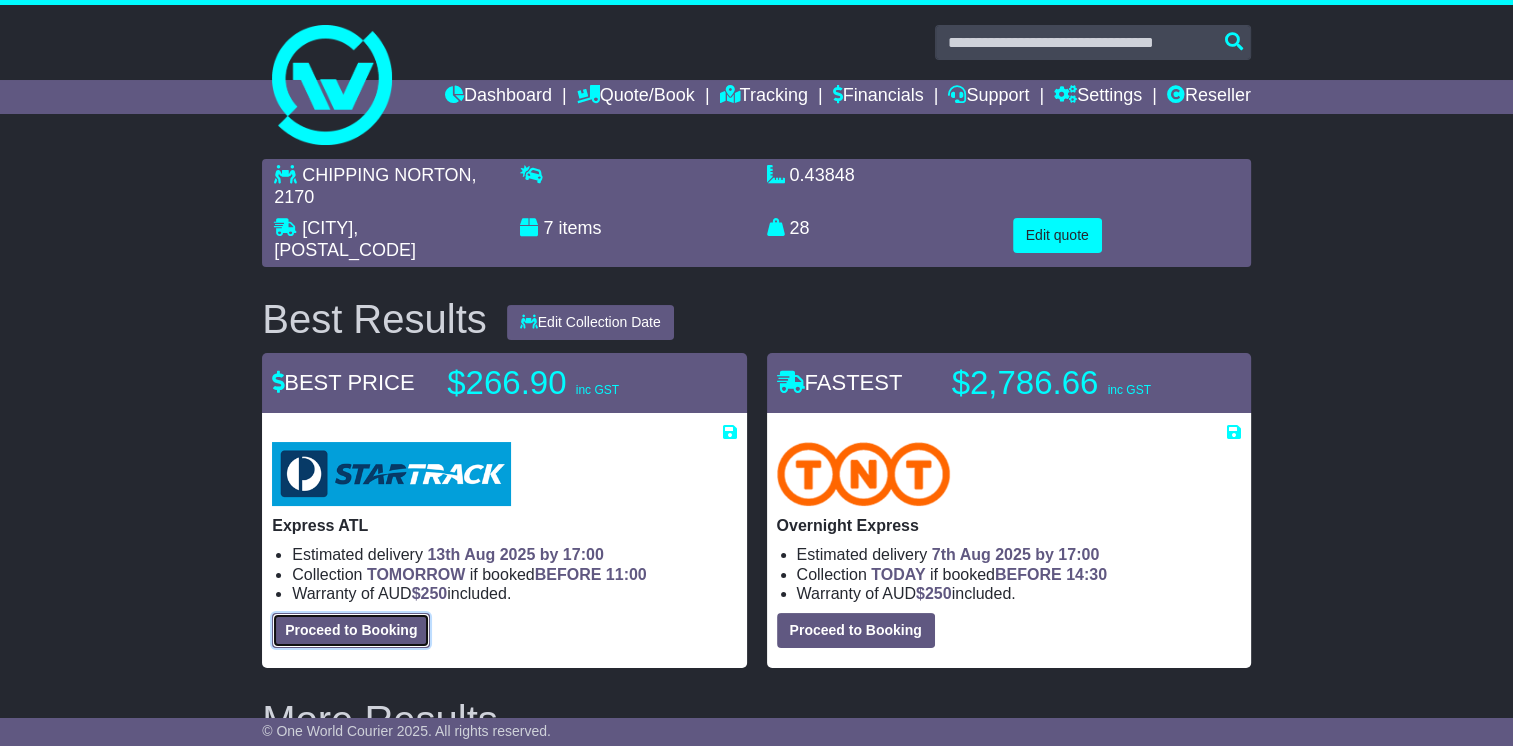 click on "Proceed to Booking" at bounding box center (351, 630) 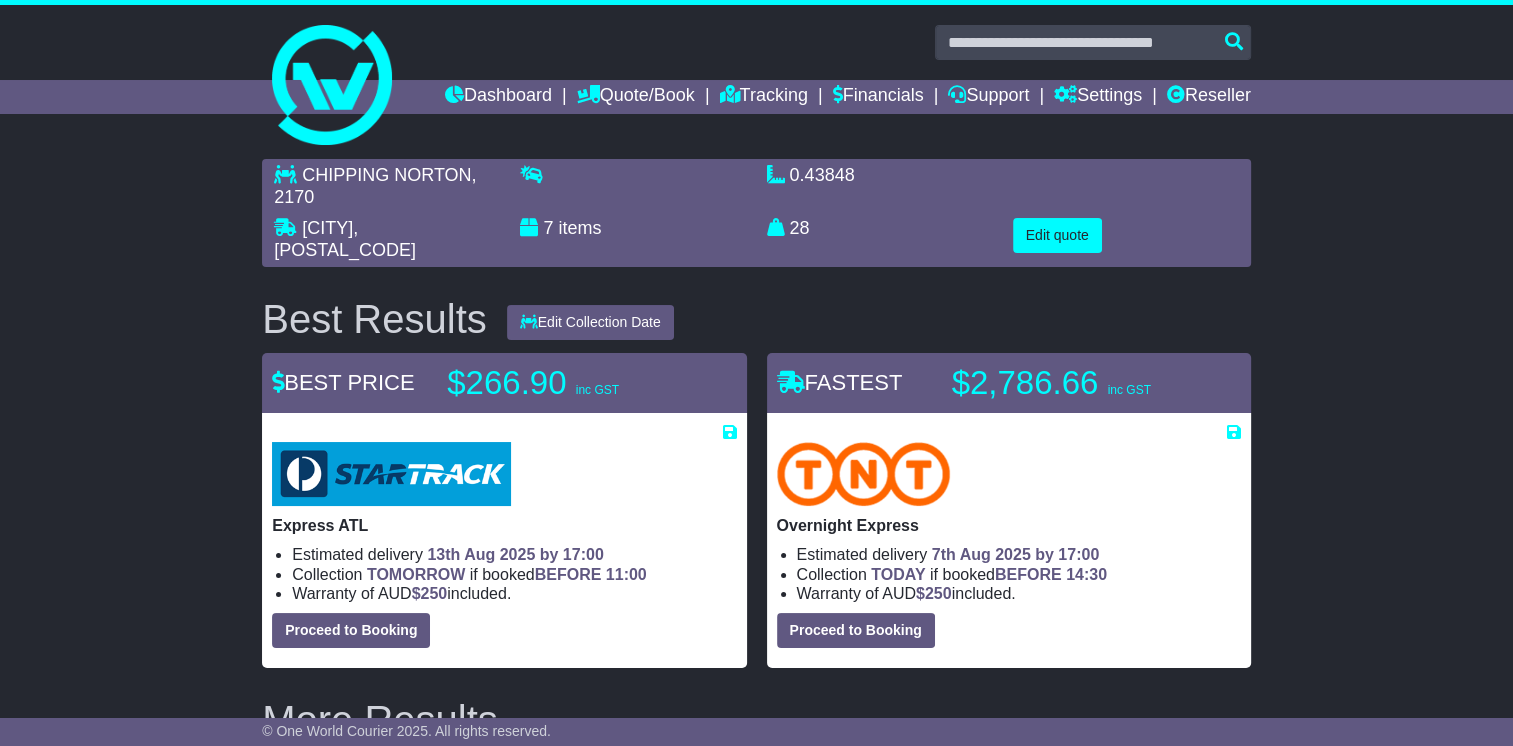 select on "**********" 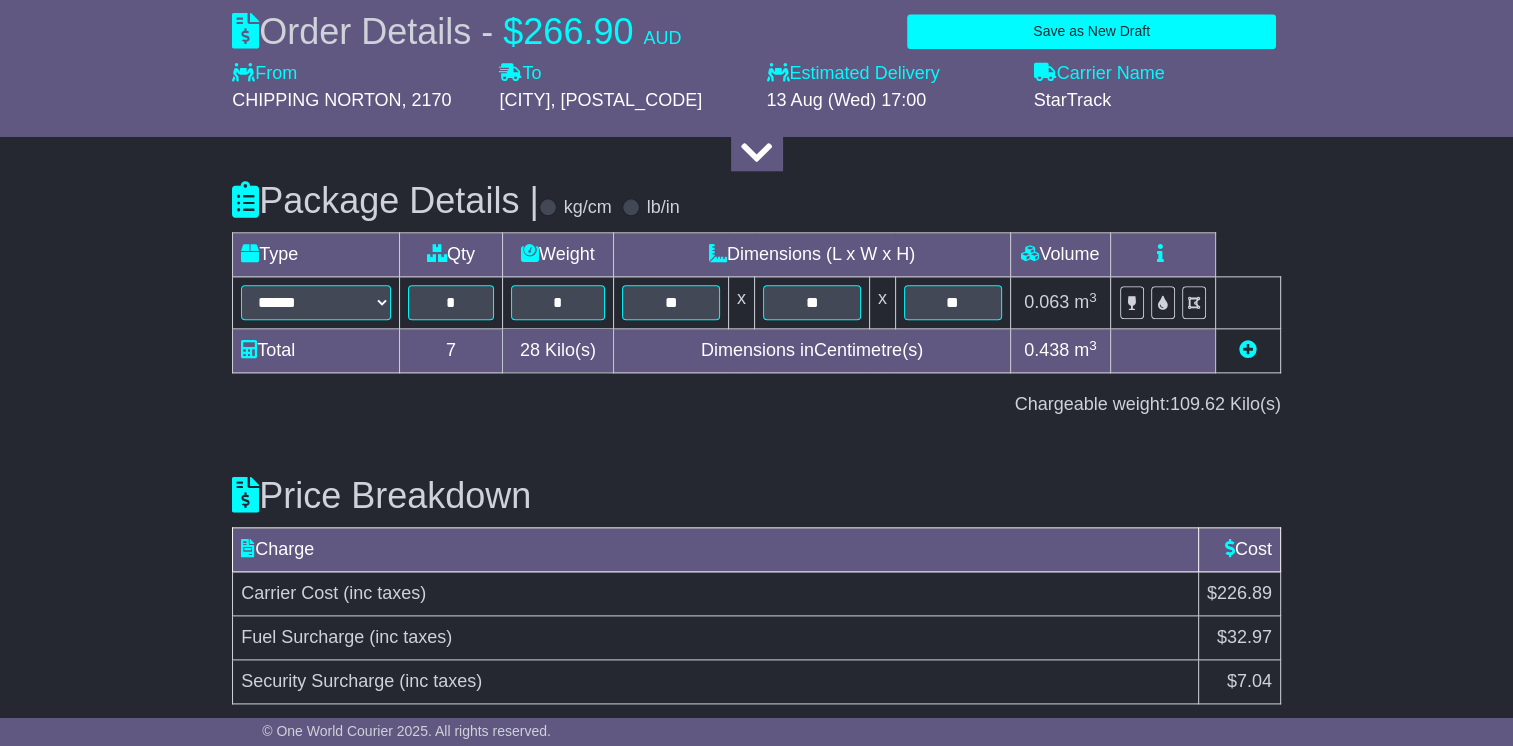 scroll, scrollTop: 2451, scrollLeft: 0, axis: vertical 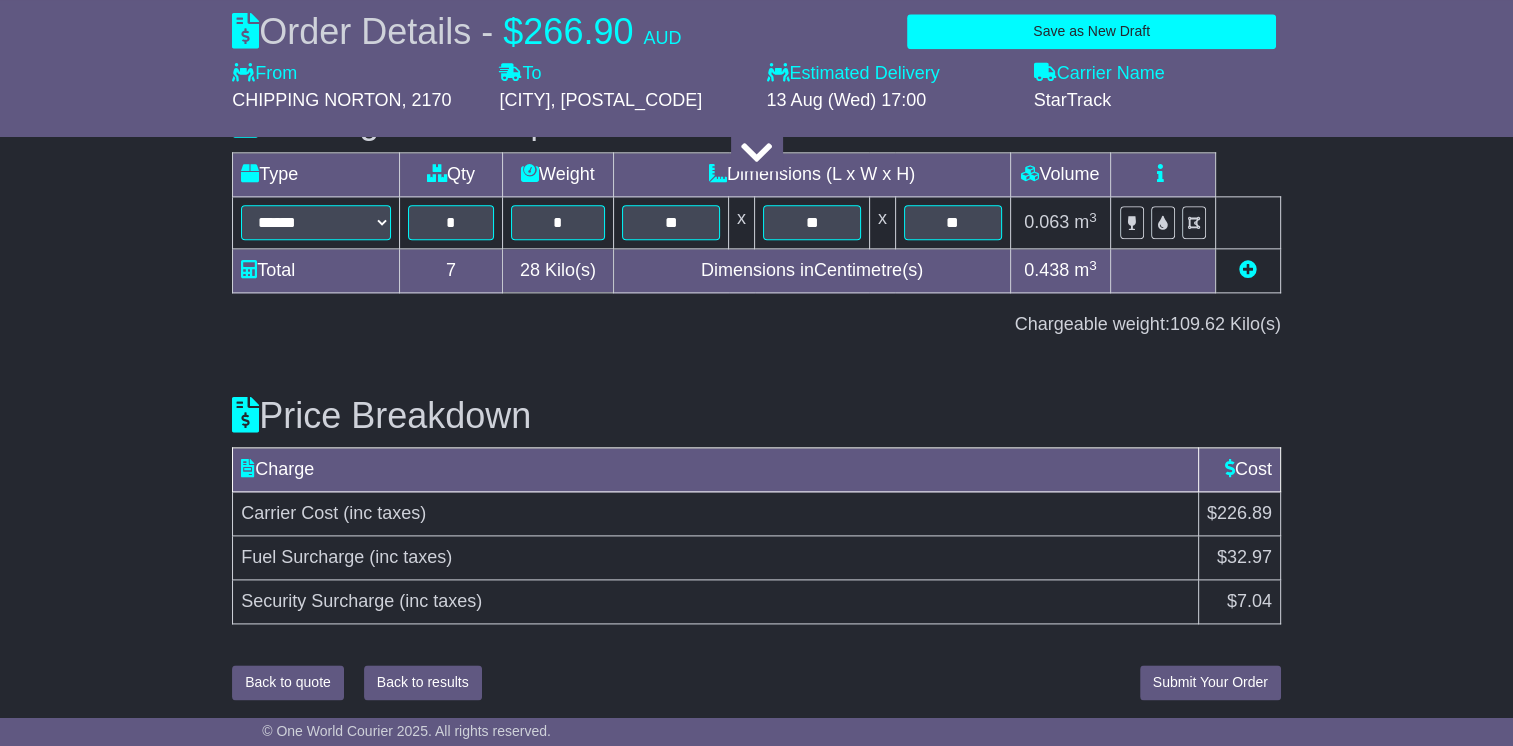 click on "Security Surcharge
(inc taxes)" at bounding box center [716, 602] 